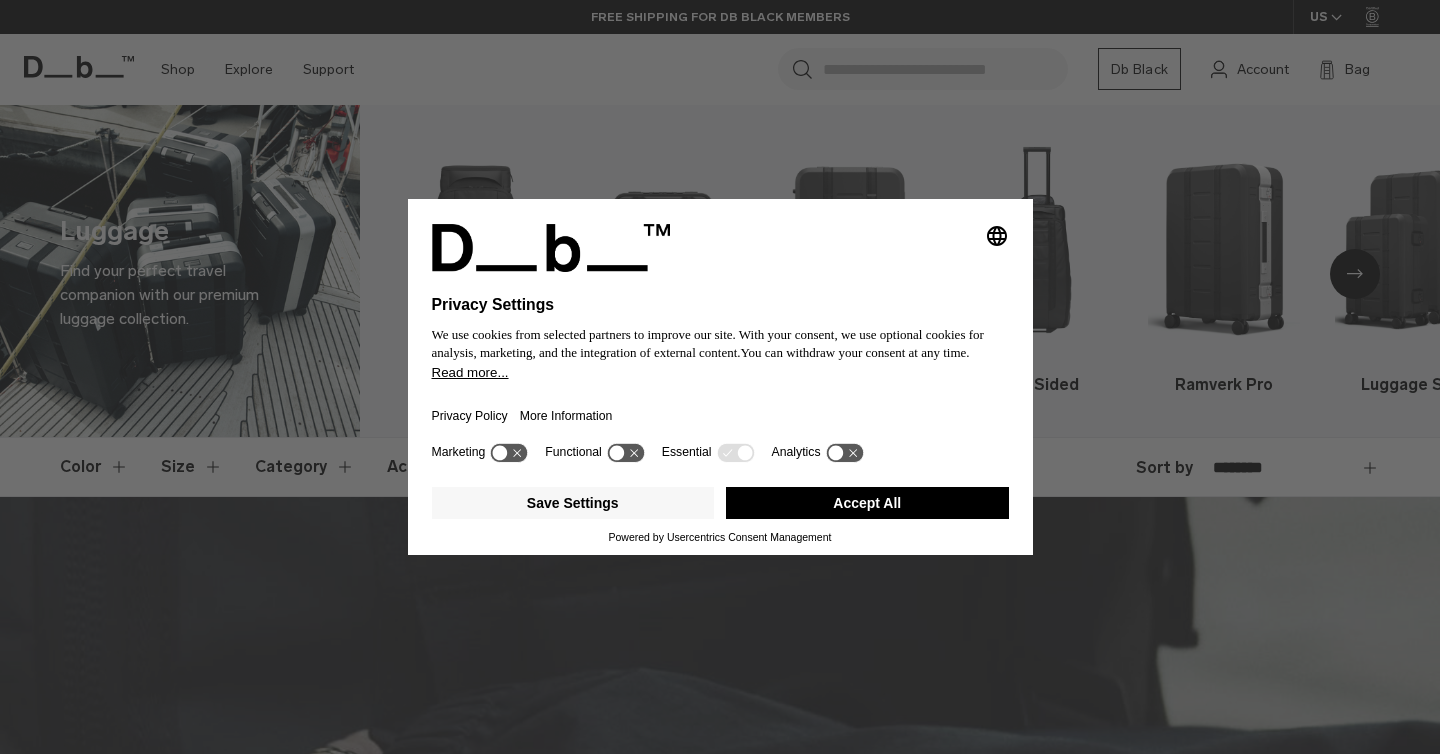 scroll, scrollTop: 0, scrollLeft: 0, axis: both 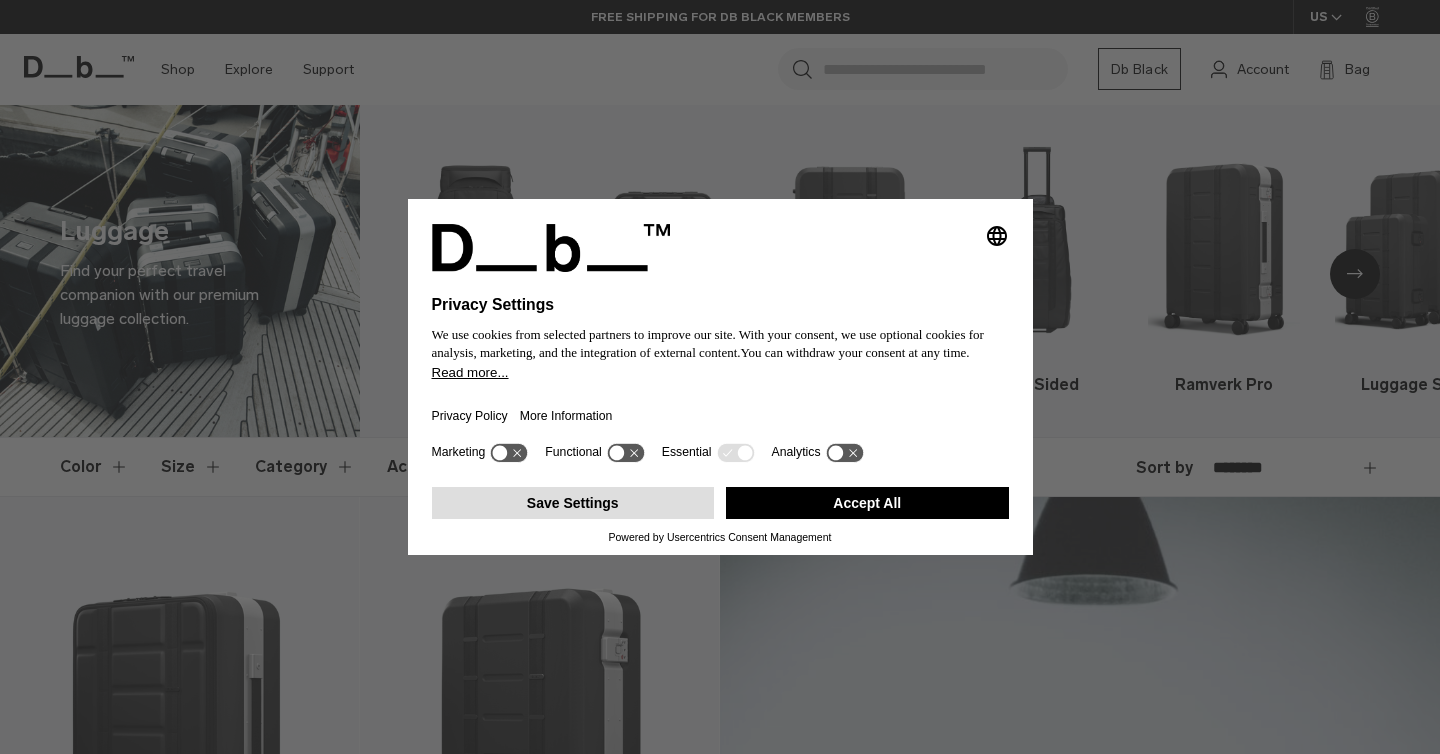 click on "Save Settings" at bounding box center [573, 503] 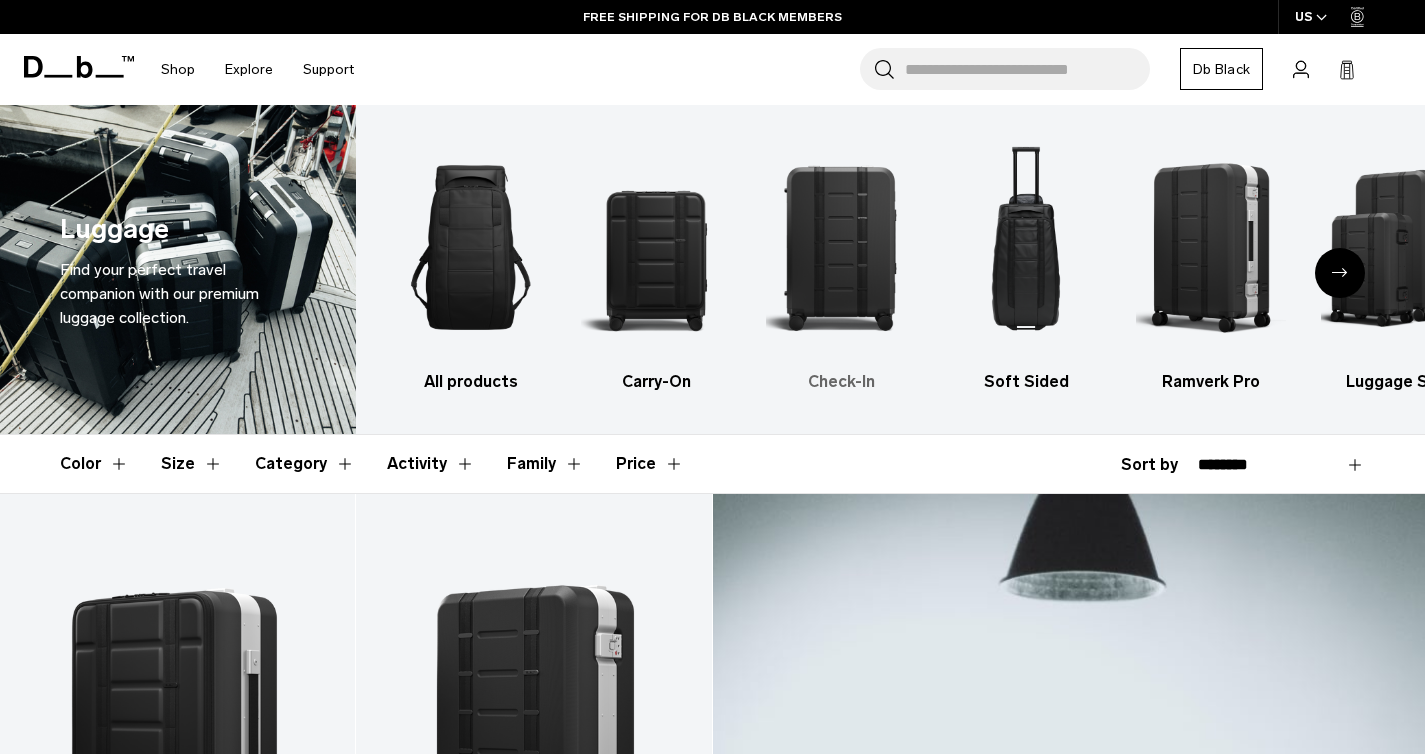click at bounding box center [841, 247] 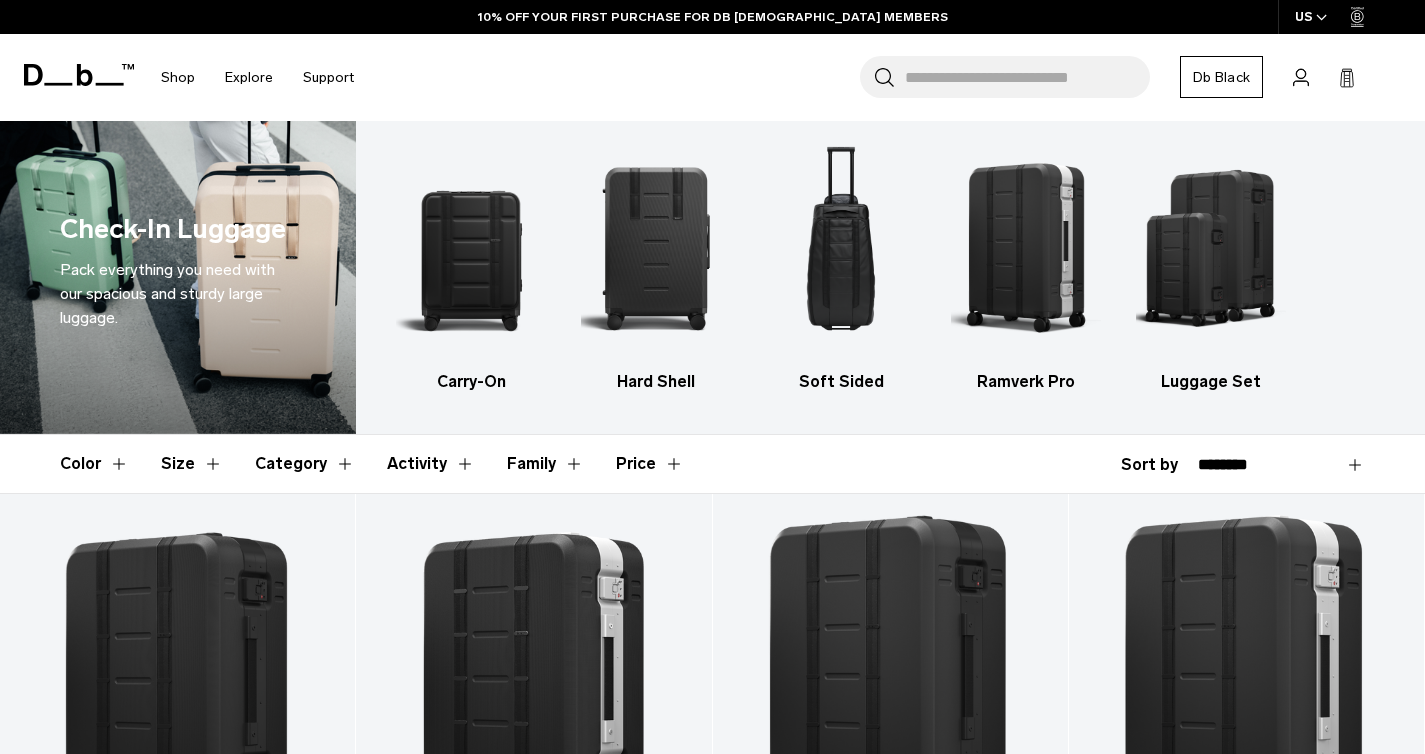 scroll, scrollTop: 1111, scrollLeft: 0, axis: vertical 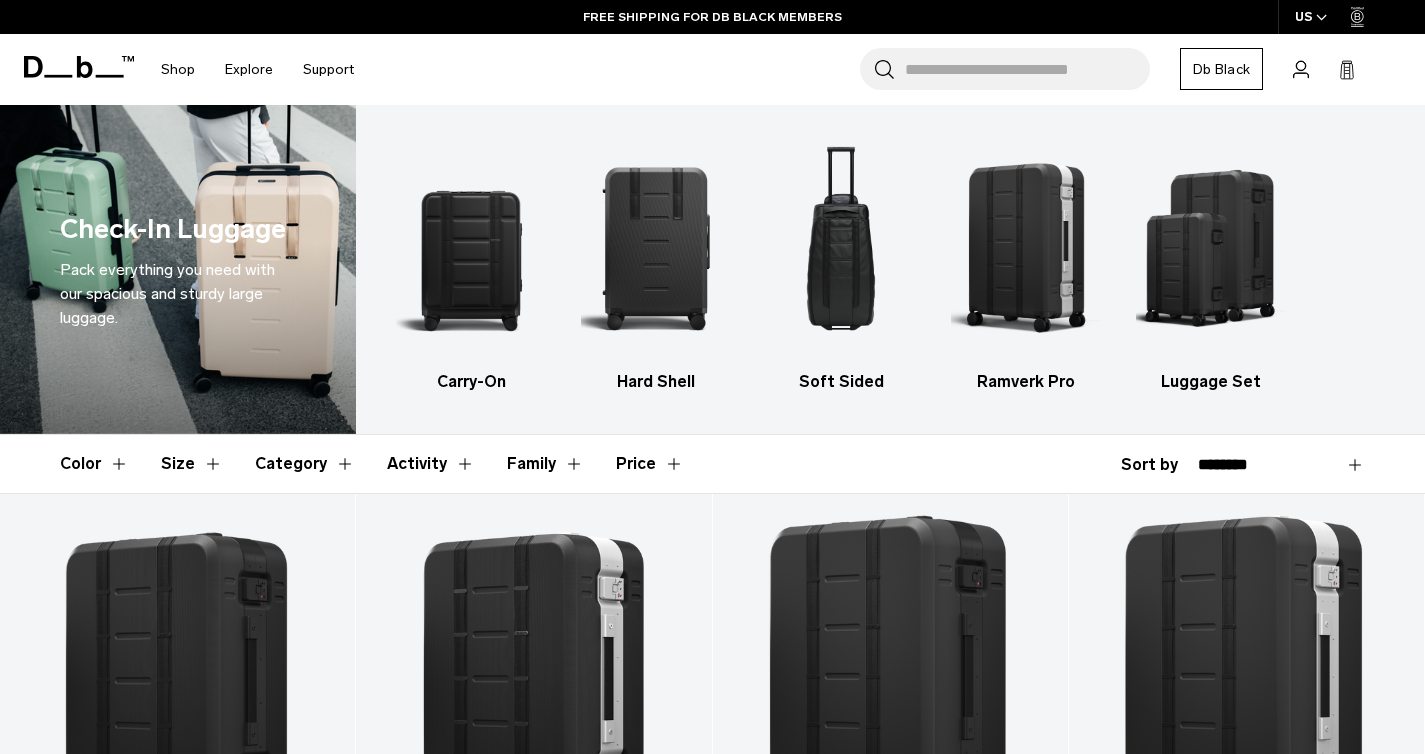 click on "Size" at bounding box center (192, 464) 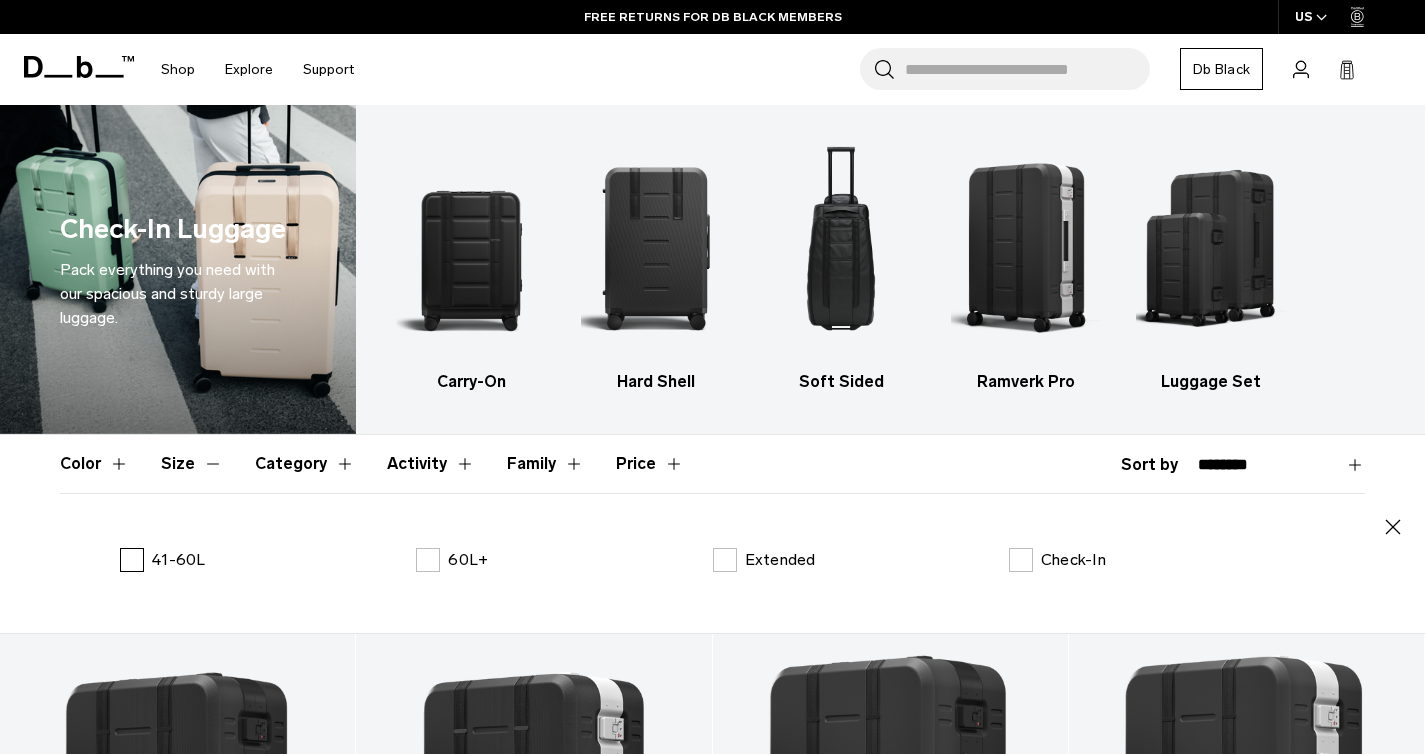 click on "41-60L" at bounding box center (163, 560) 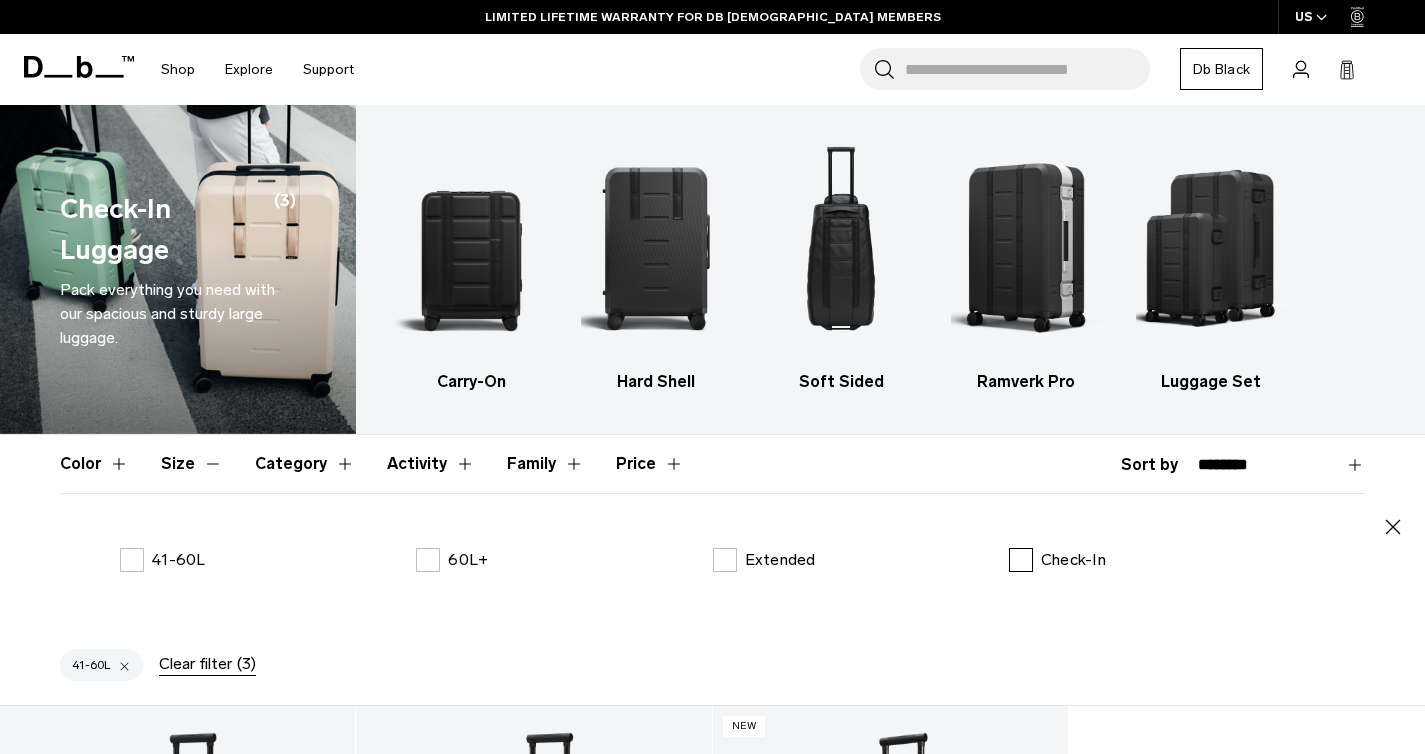click on "Check-In" at bounding box center (1057, 560) 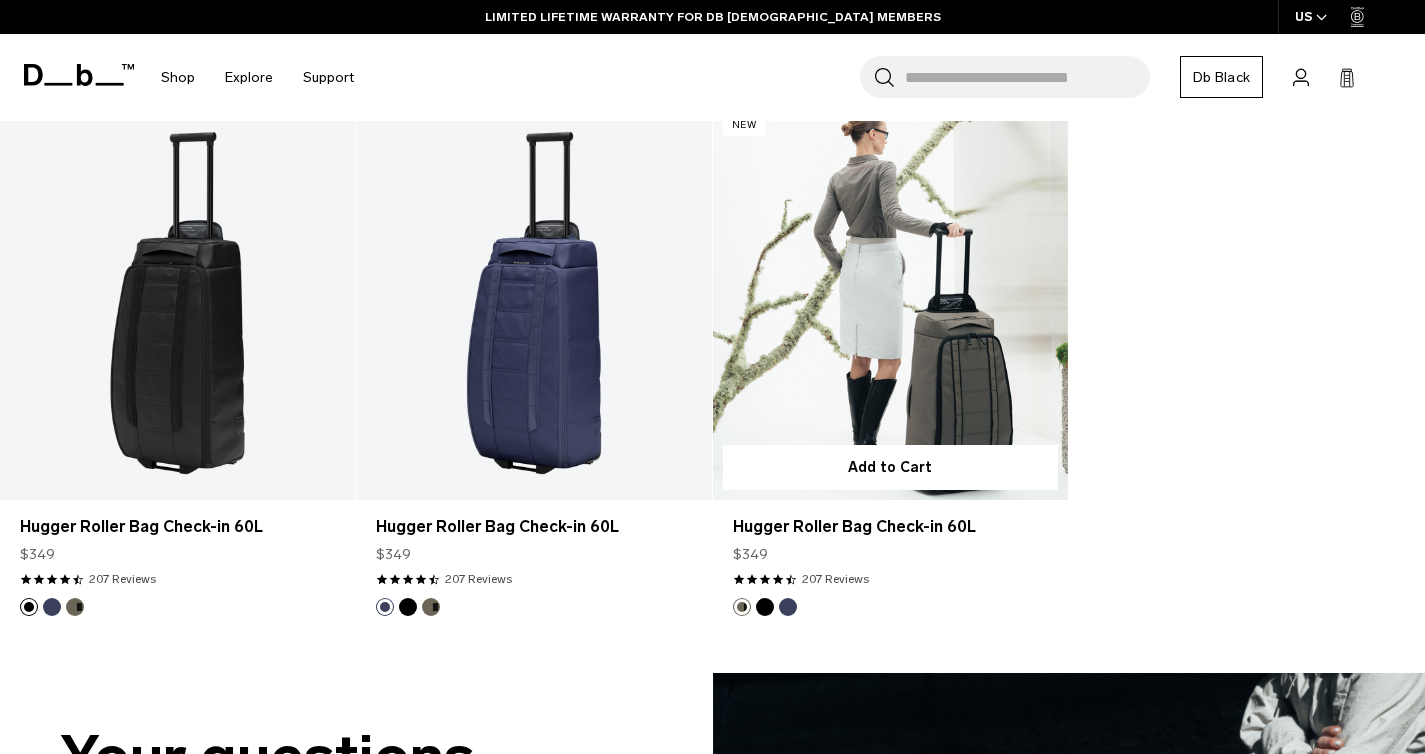 scroll, scrollTop: 0, scrollLeft: 0, axis: both 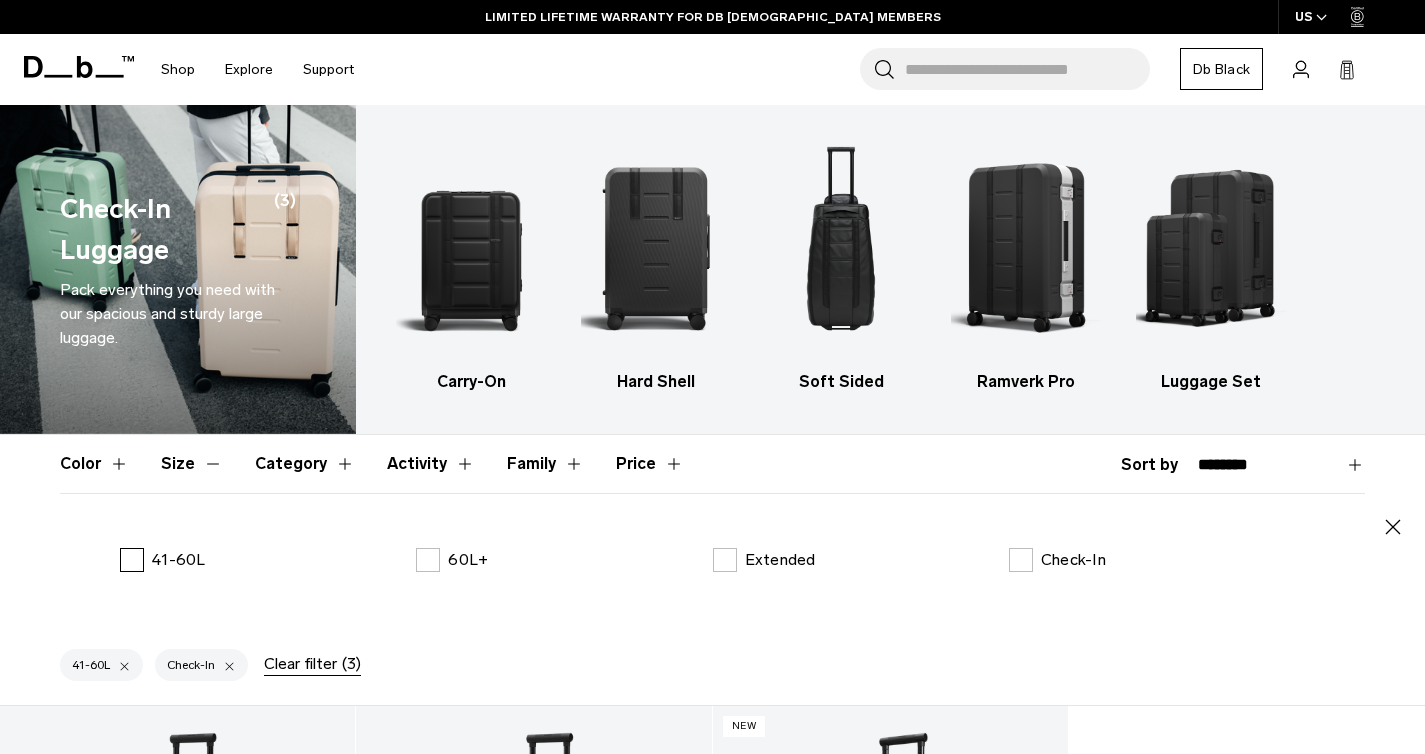 click on "41-60L" at bounding box center (163, 560) 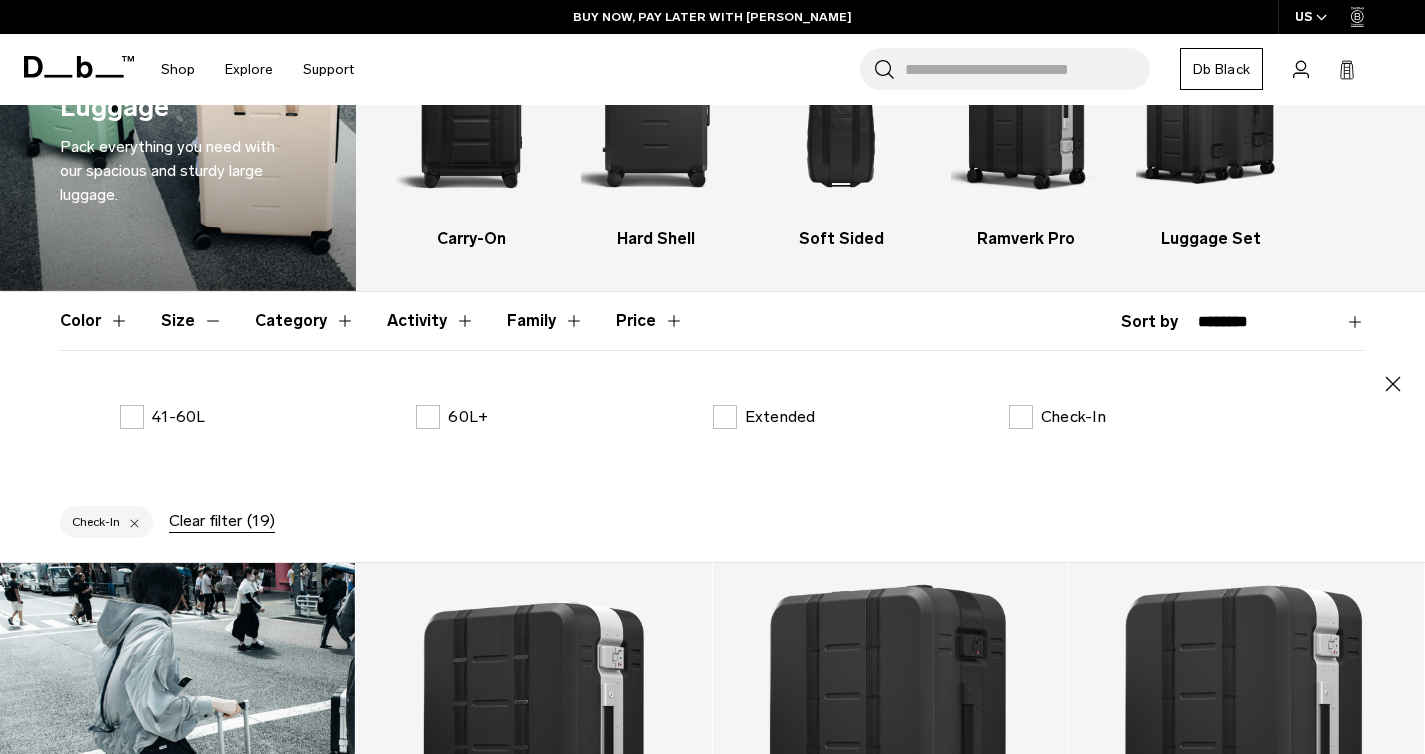 scroll, scrollTop: 0, scrollLeft: 0, axis: both 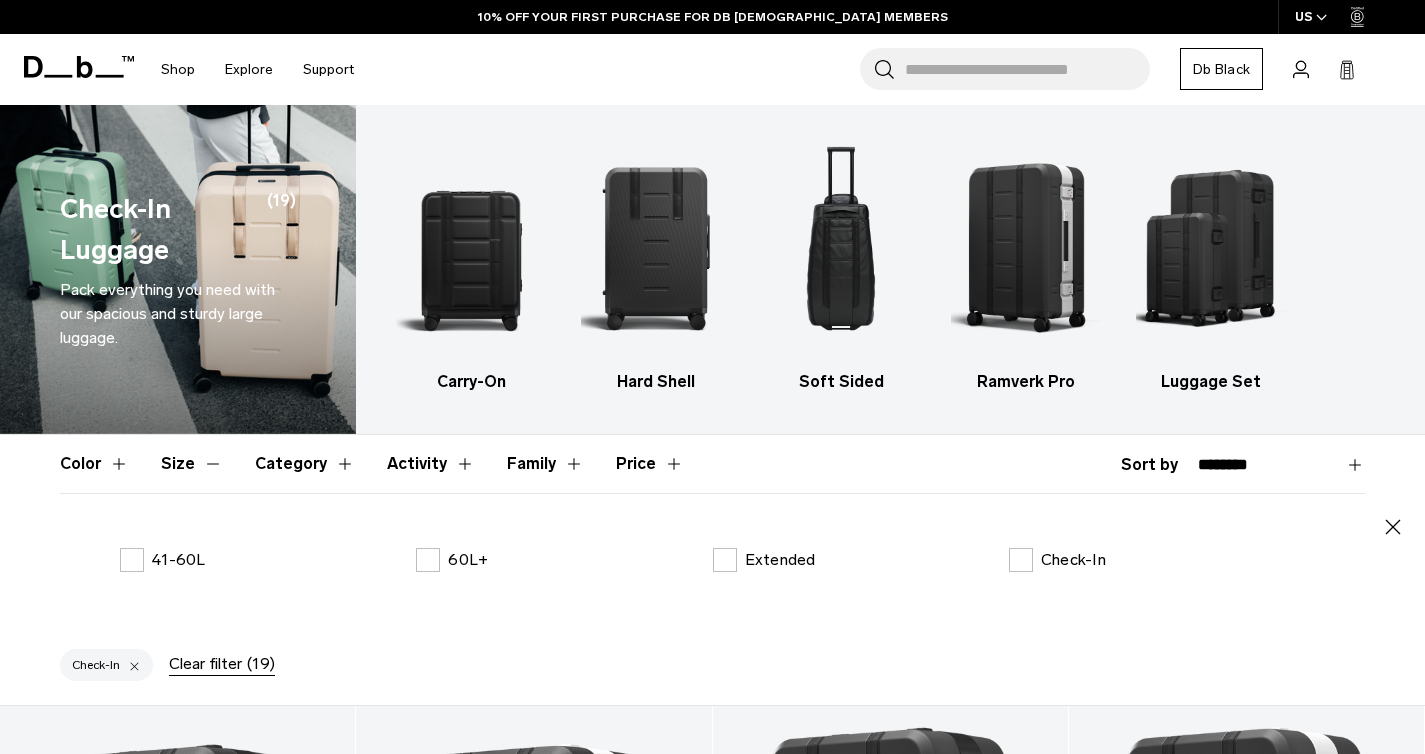 click on "Color" at bounding box center (94, 464) 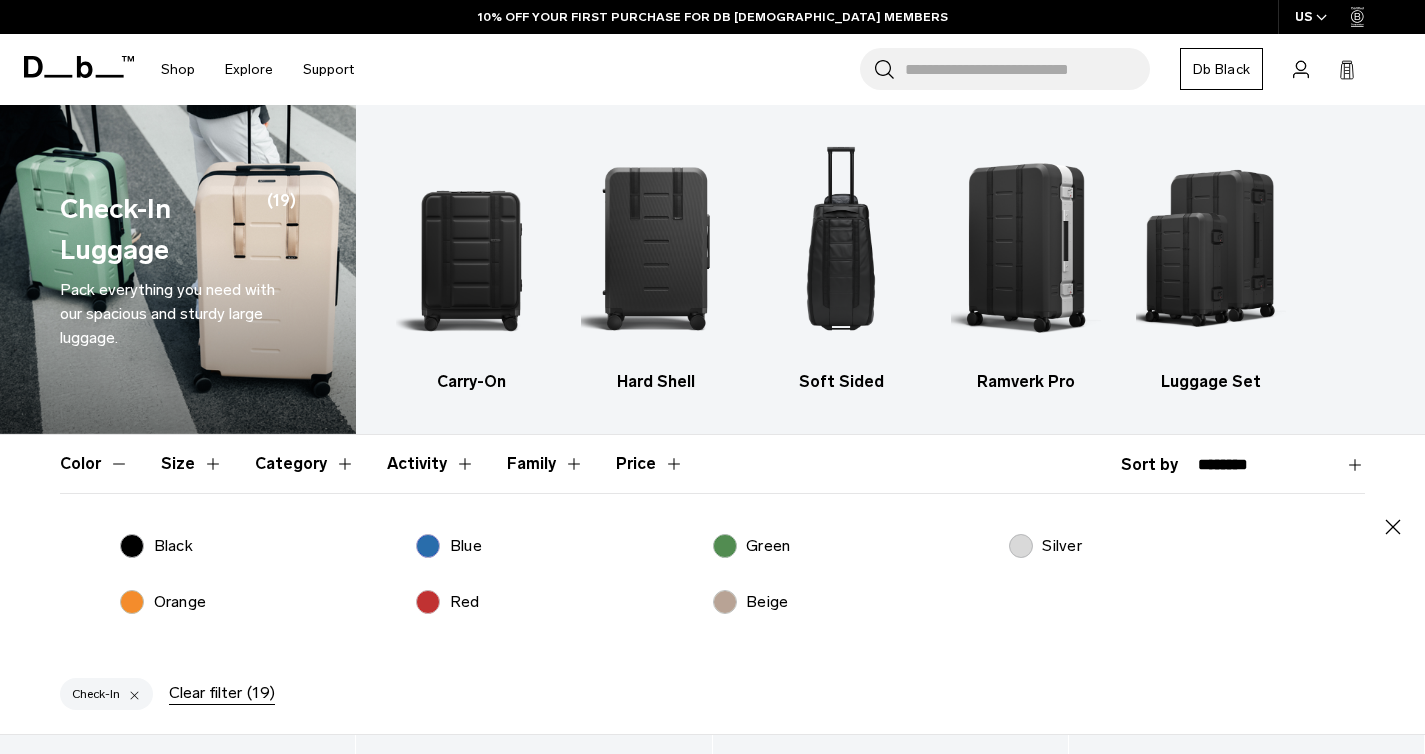 click on "Activity" at bounding box center (431, 464) 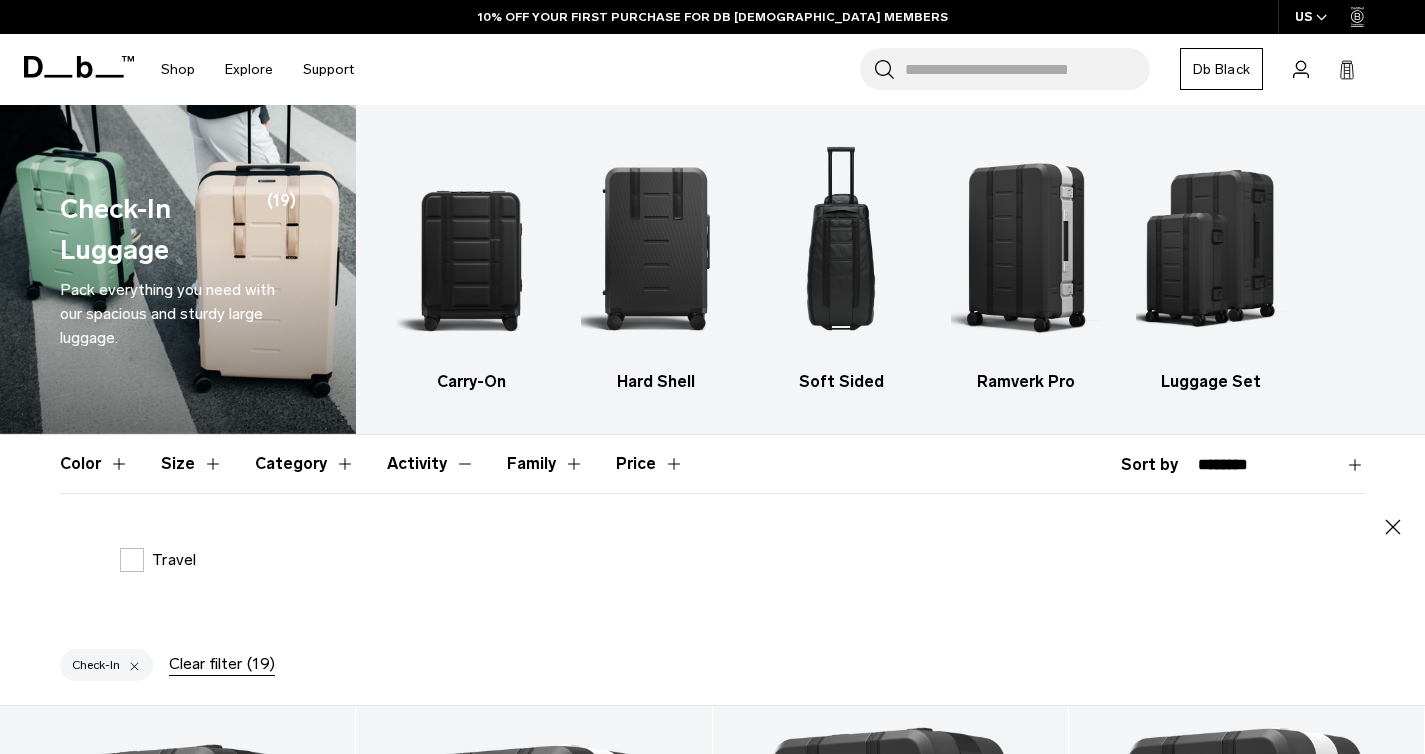 click on "Category" at bounding box center [305, 464] 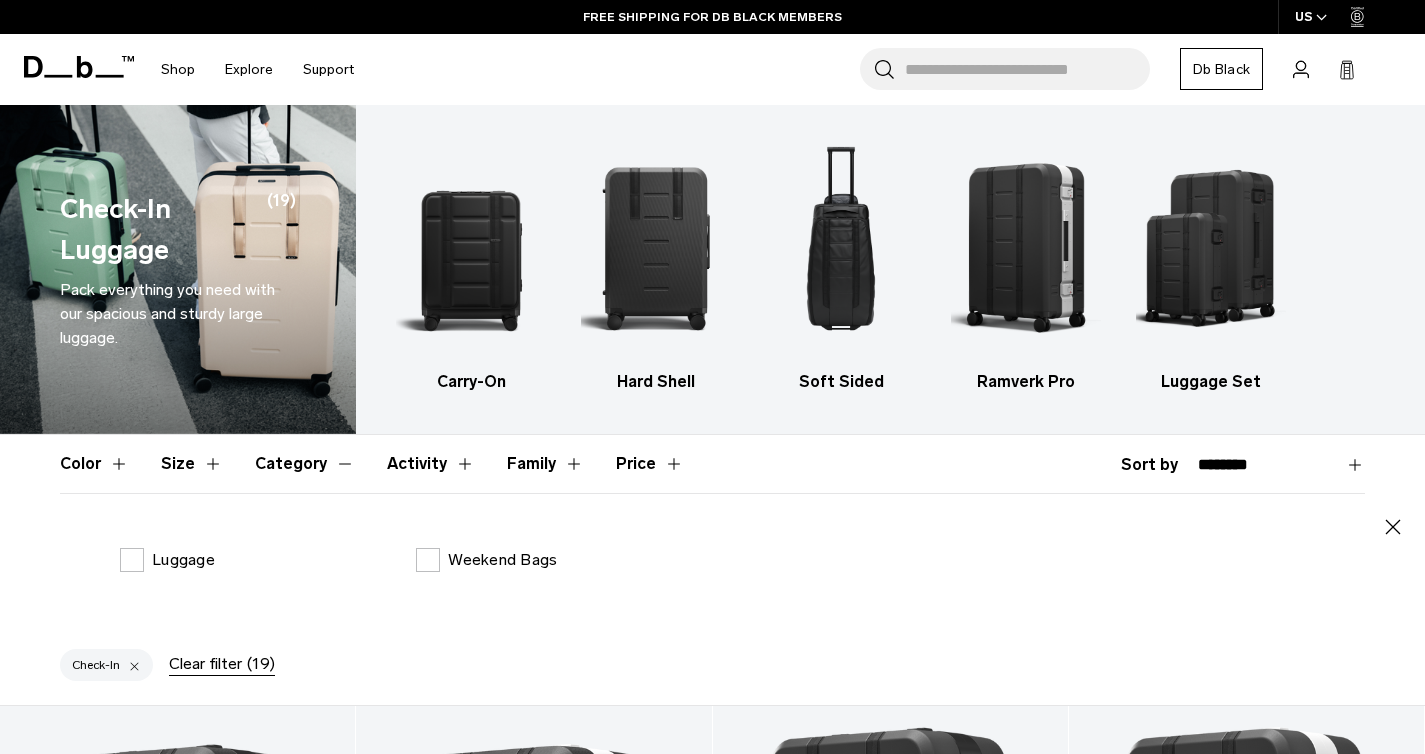 click on "Price" at bounding box center (650, 464) 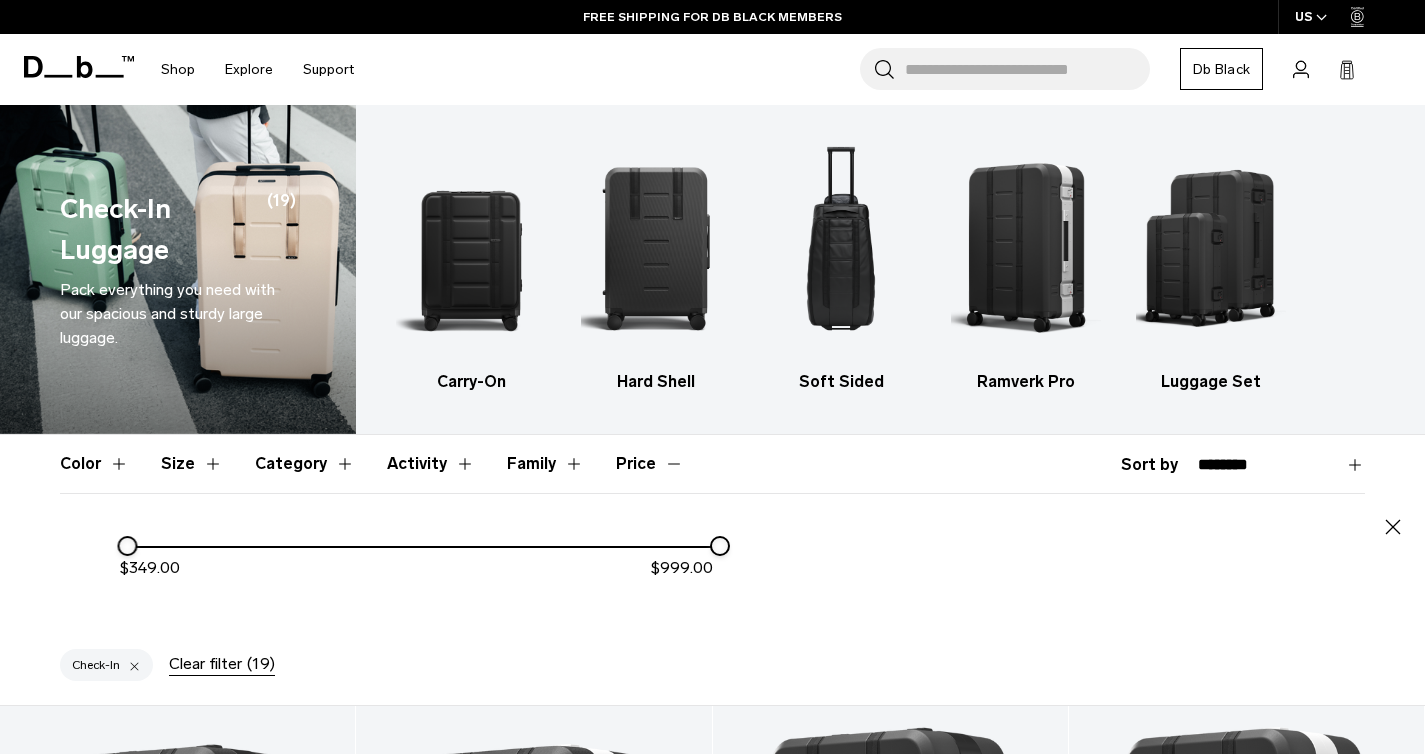 click on "Family" at bounding box center (545, 464) 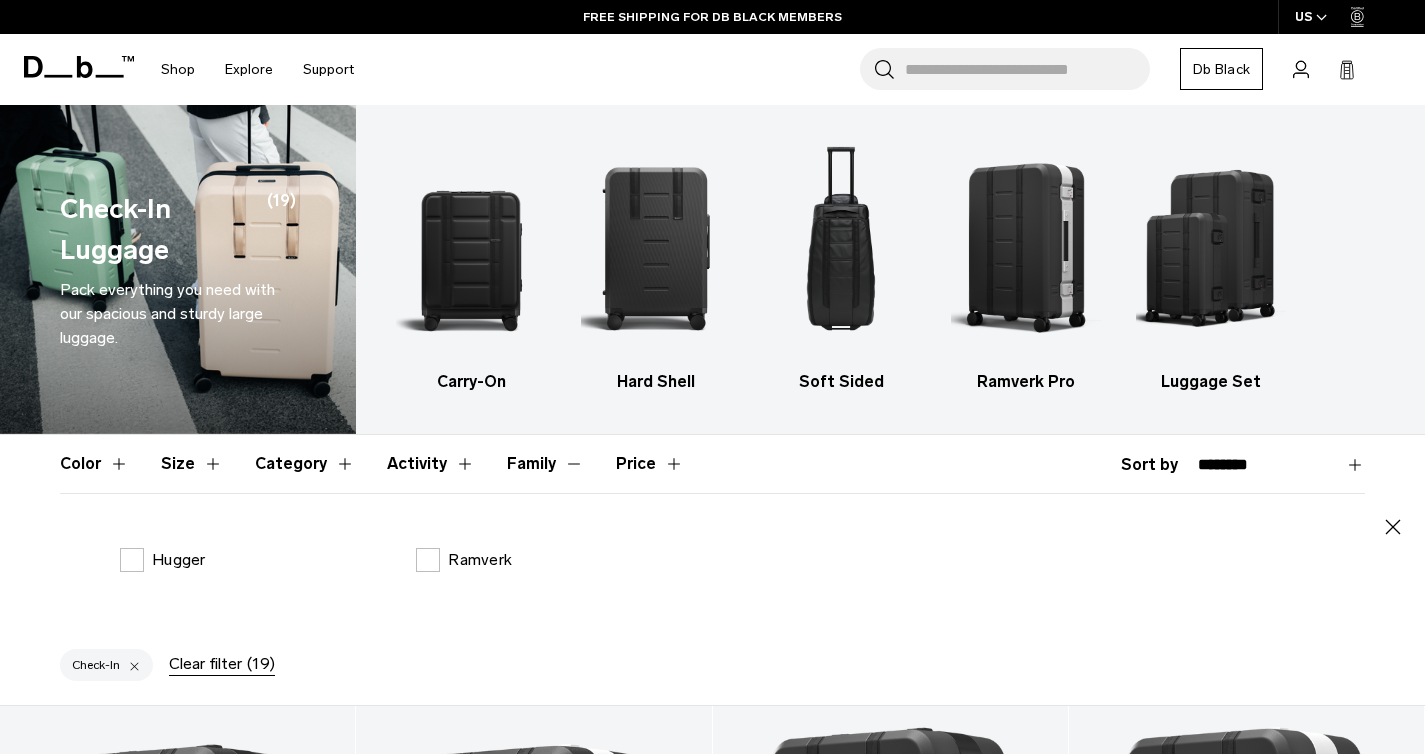 click on "Color" at bounding box center (94, 464) 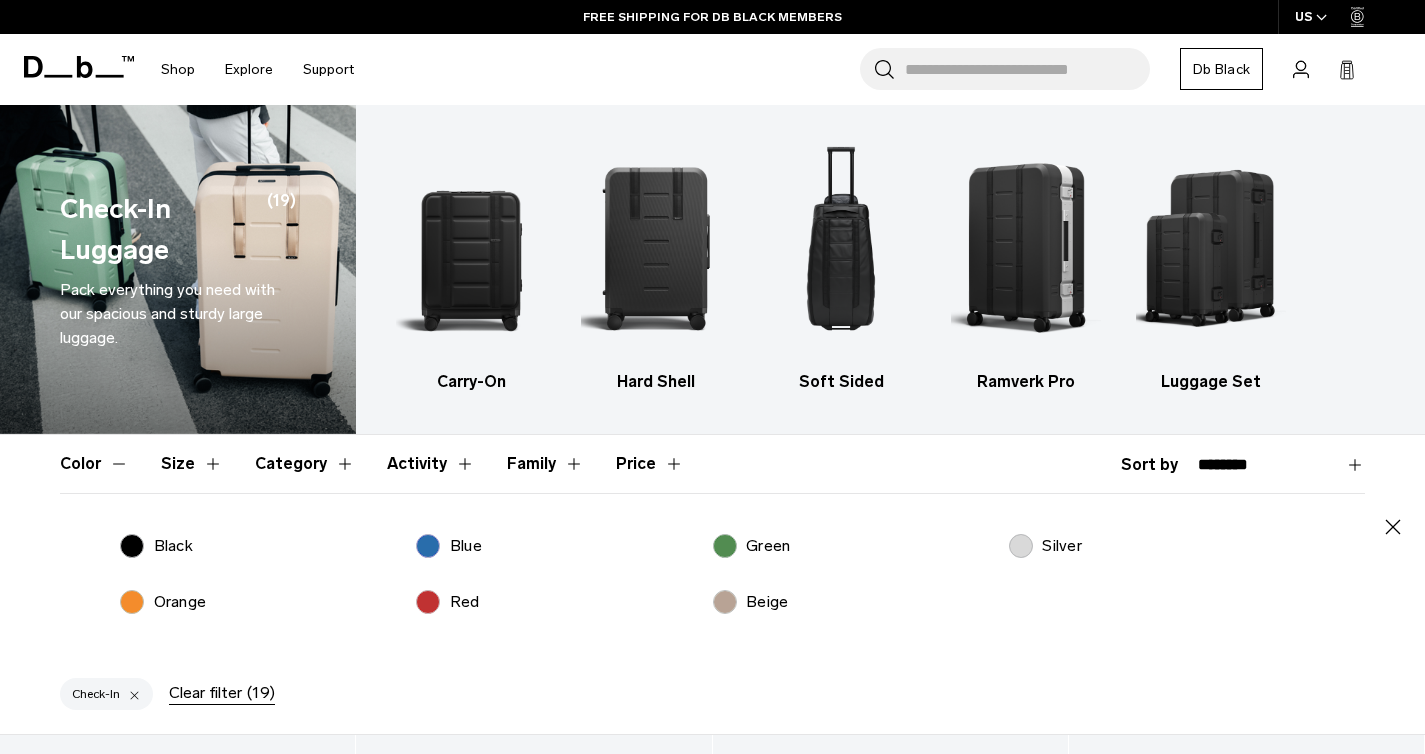 click on "Silver" at bounding box center [1045, 546] 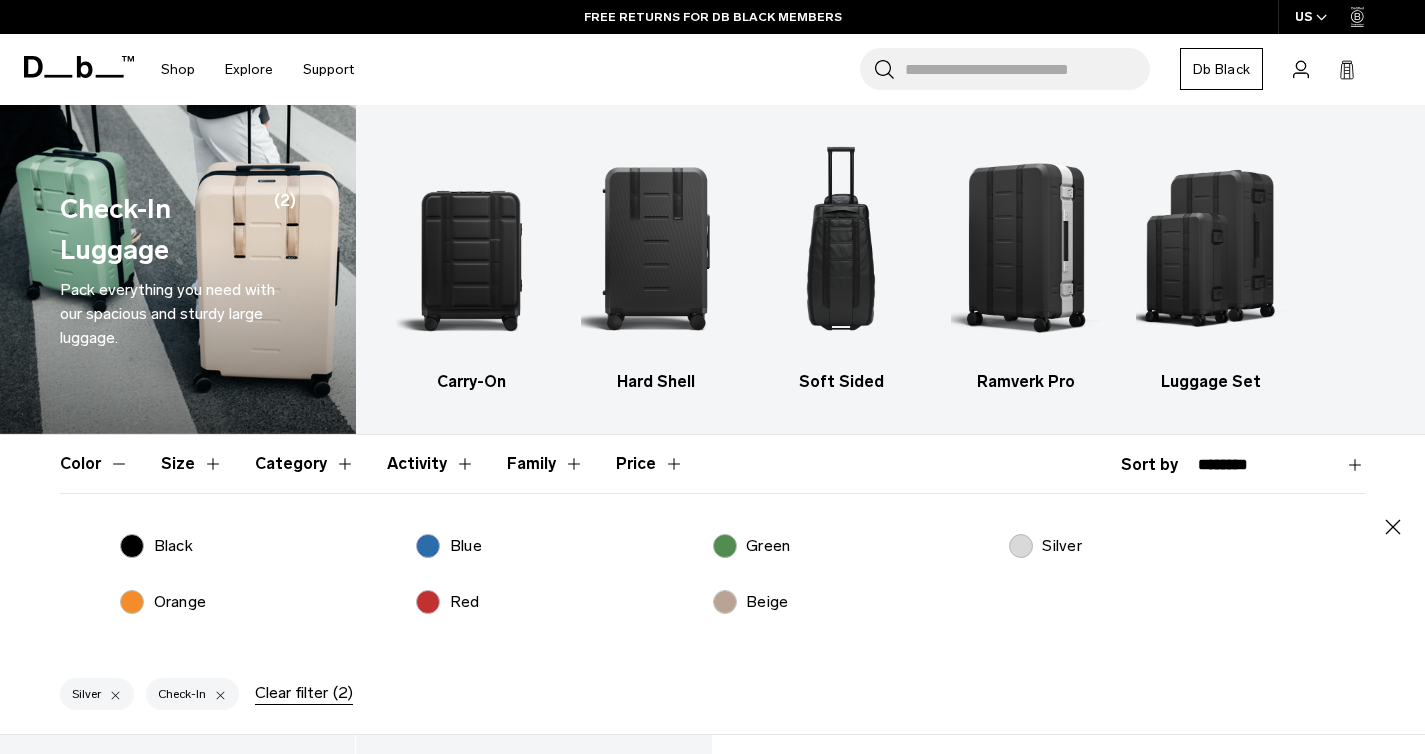 click on "Green" at bounding box center (752, 546) 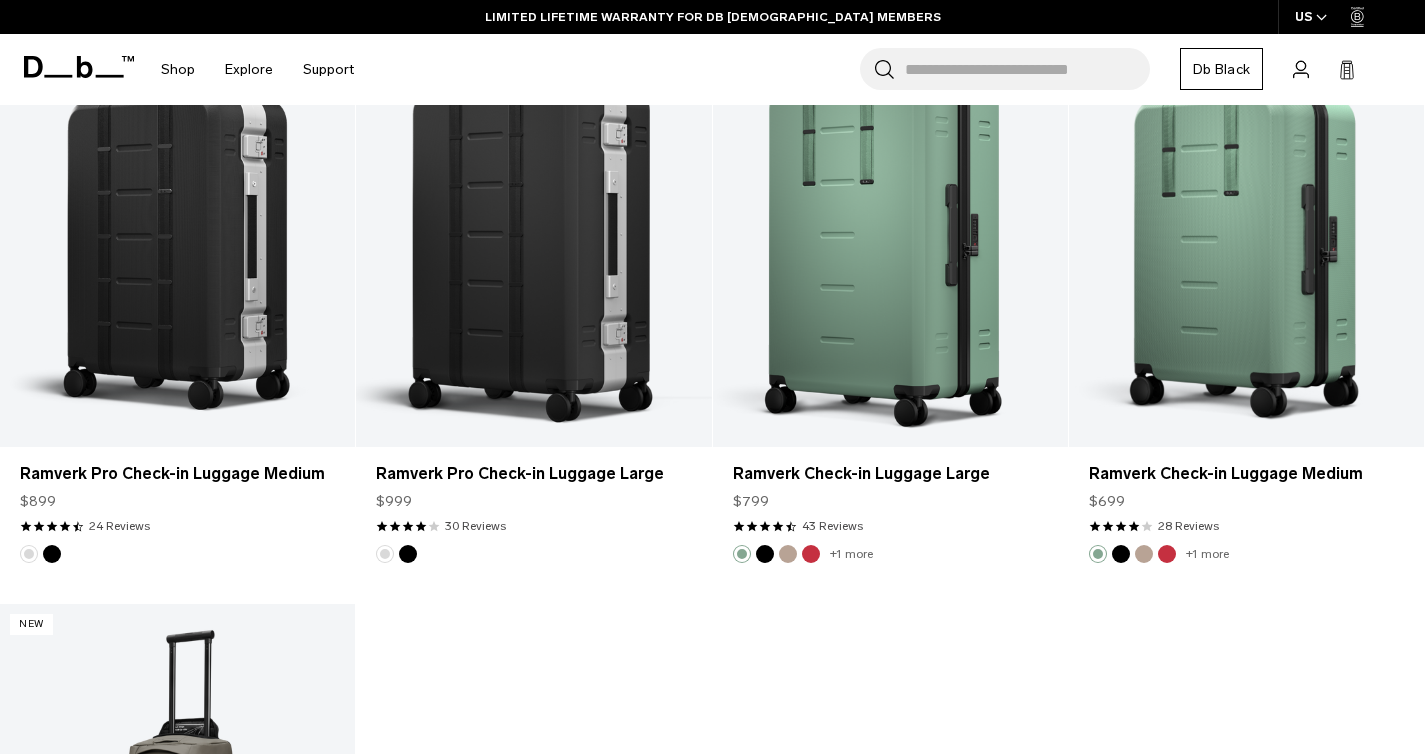 scroll, scrollTop: 581, scrollLeft: 0, axis: vertical 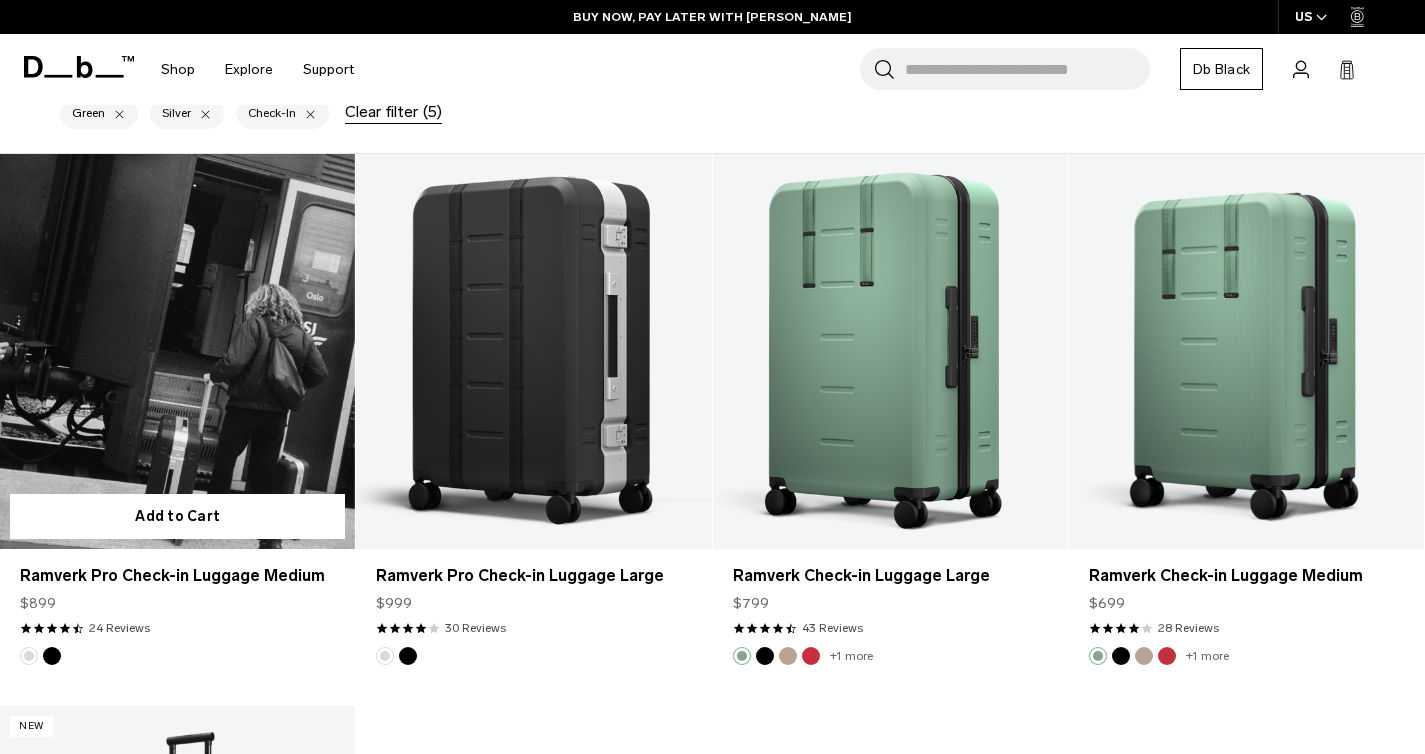 click on "Ramverk Pro Check-in Luggage Medium
$899
4.3 star rating      24 Reviews" at bounding box center (177, 598) 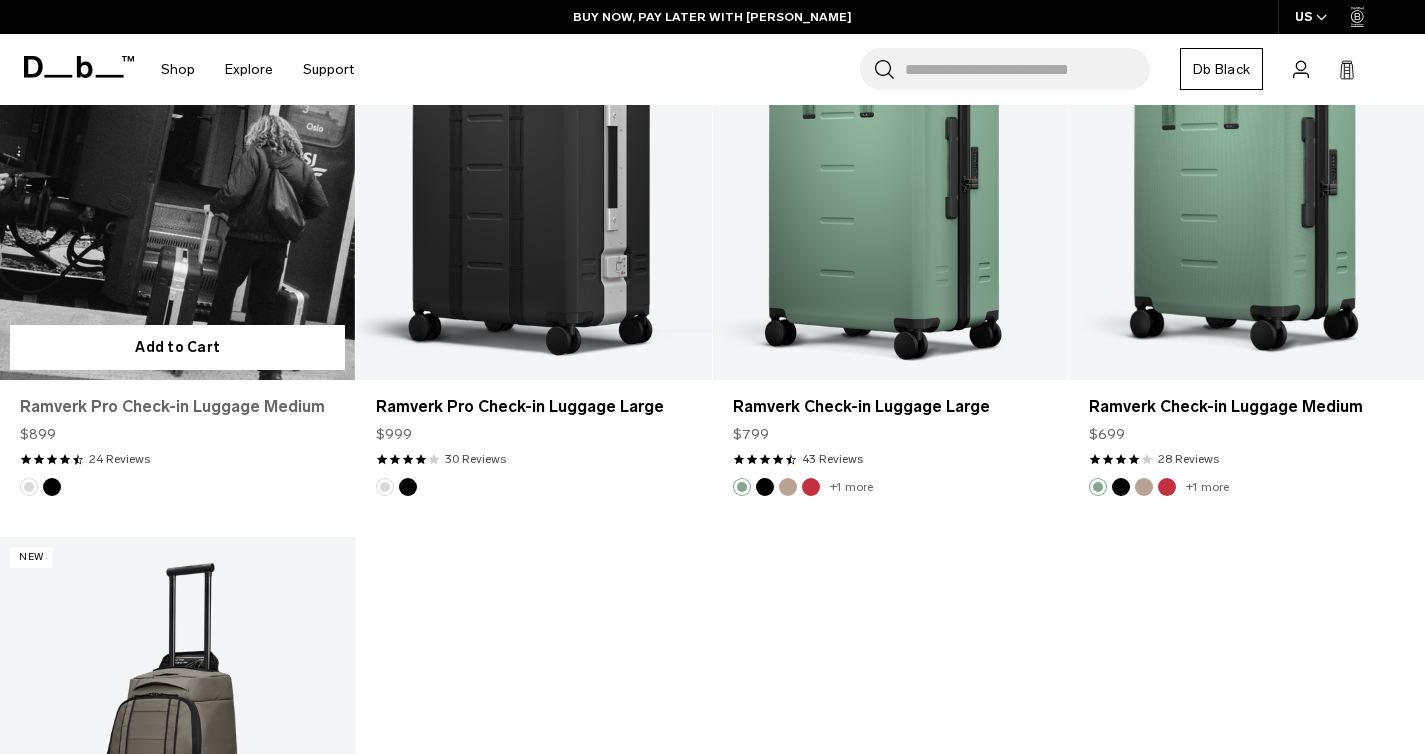 click on "Ramverk Pro Check-in Luggage Medium" at bounding box center [177, 407] 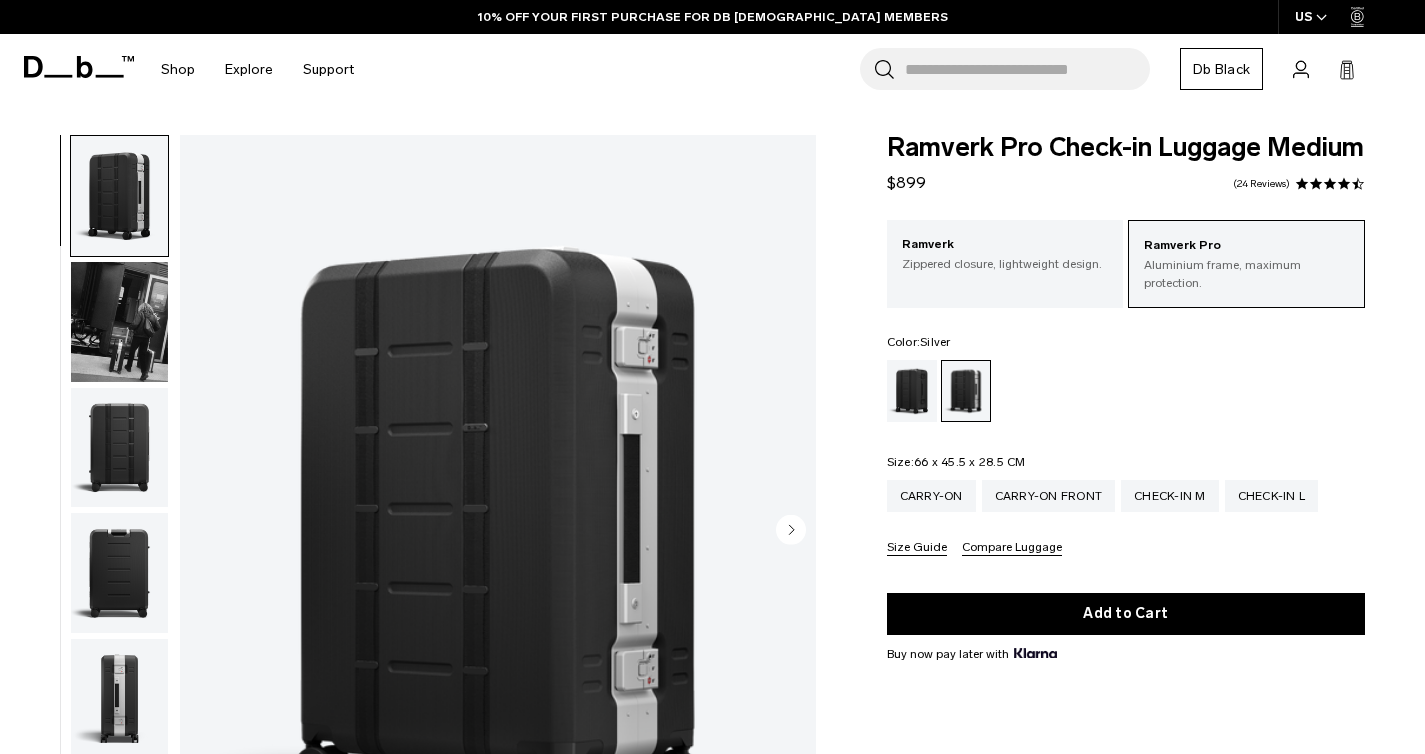 scroll, scrollTop: 0, scrollLeft: 0, axis: both 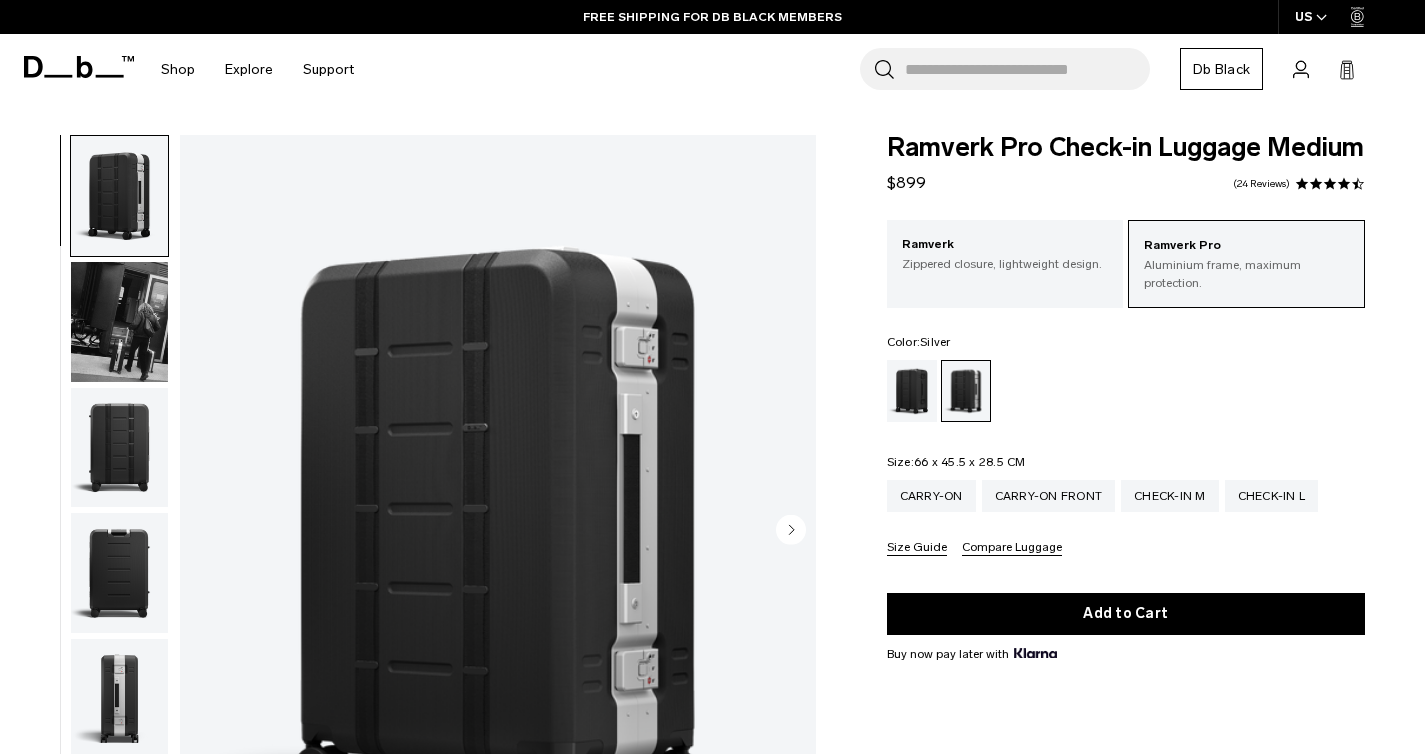 click at bounding box center [119, 448] 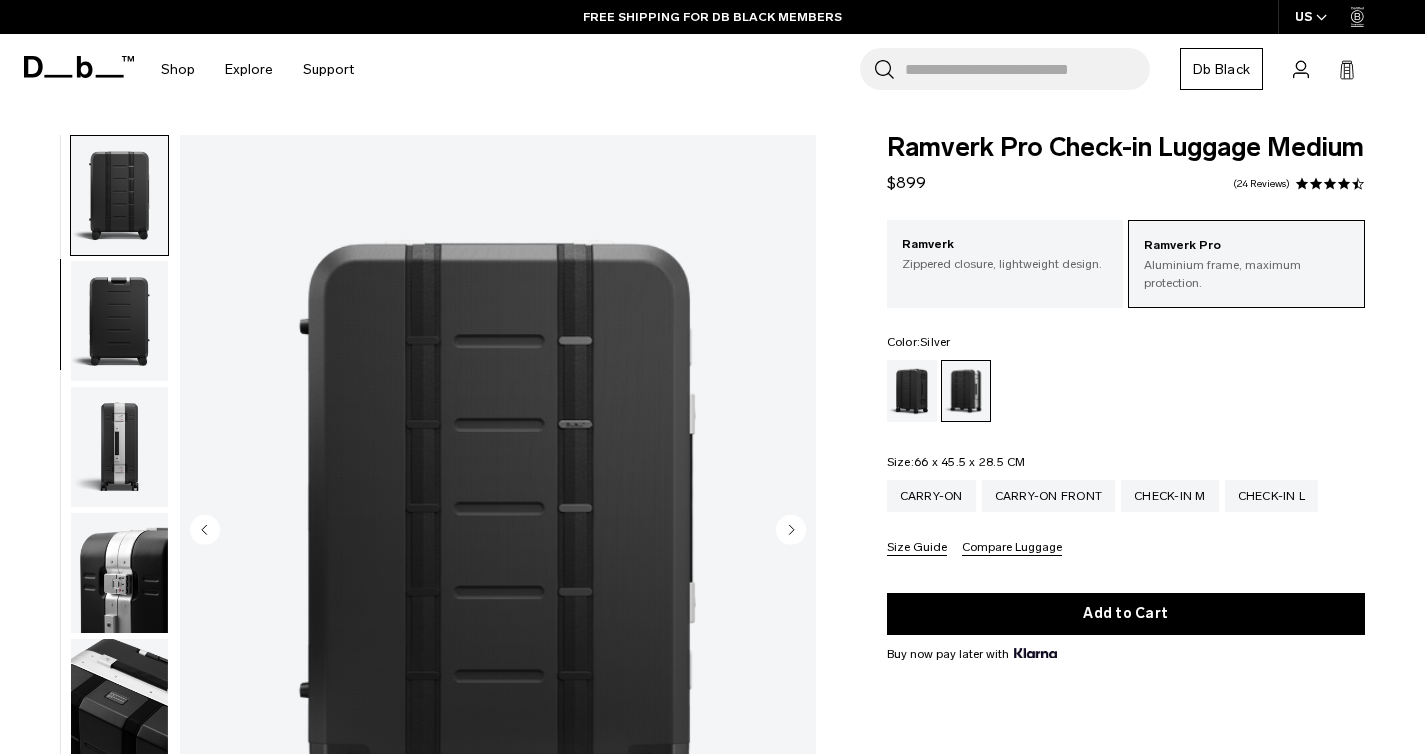 click at bounding box center (119, 447) 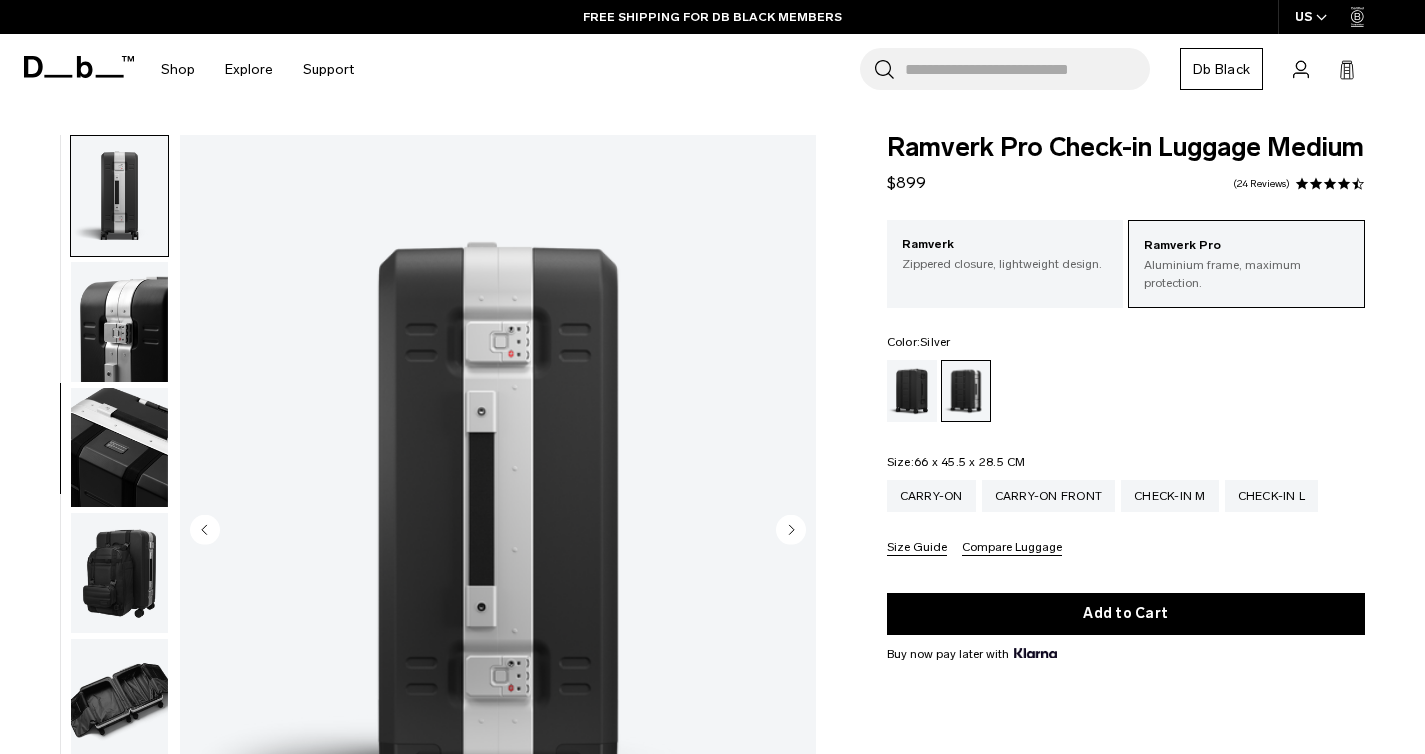 click at bounding box center [119, 448] 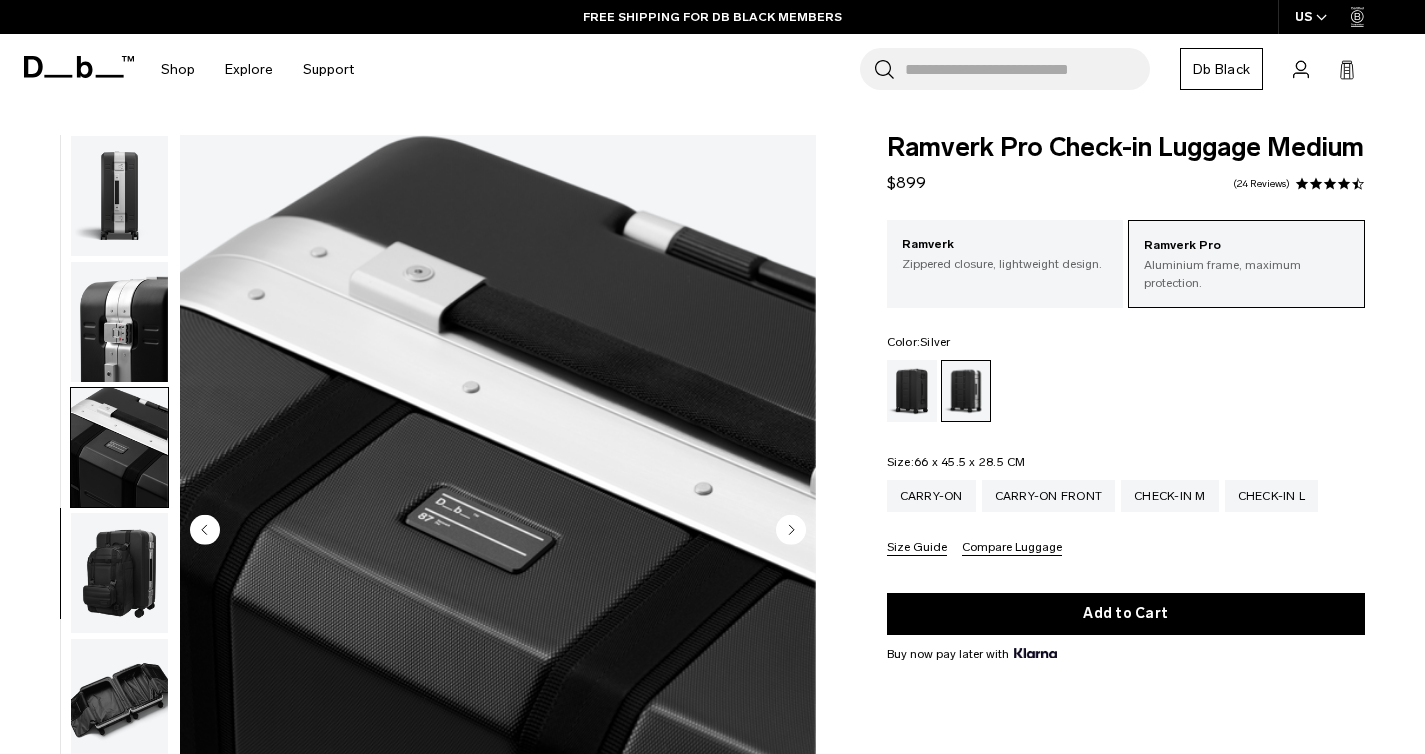 scroll, scrollTop: 711, scrollLeft: 0, axis: vertical 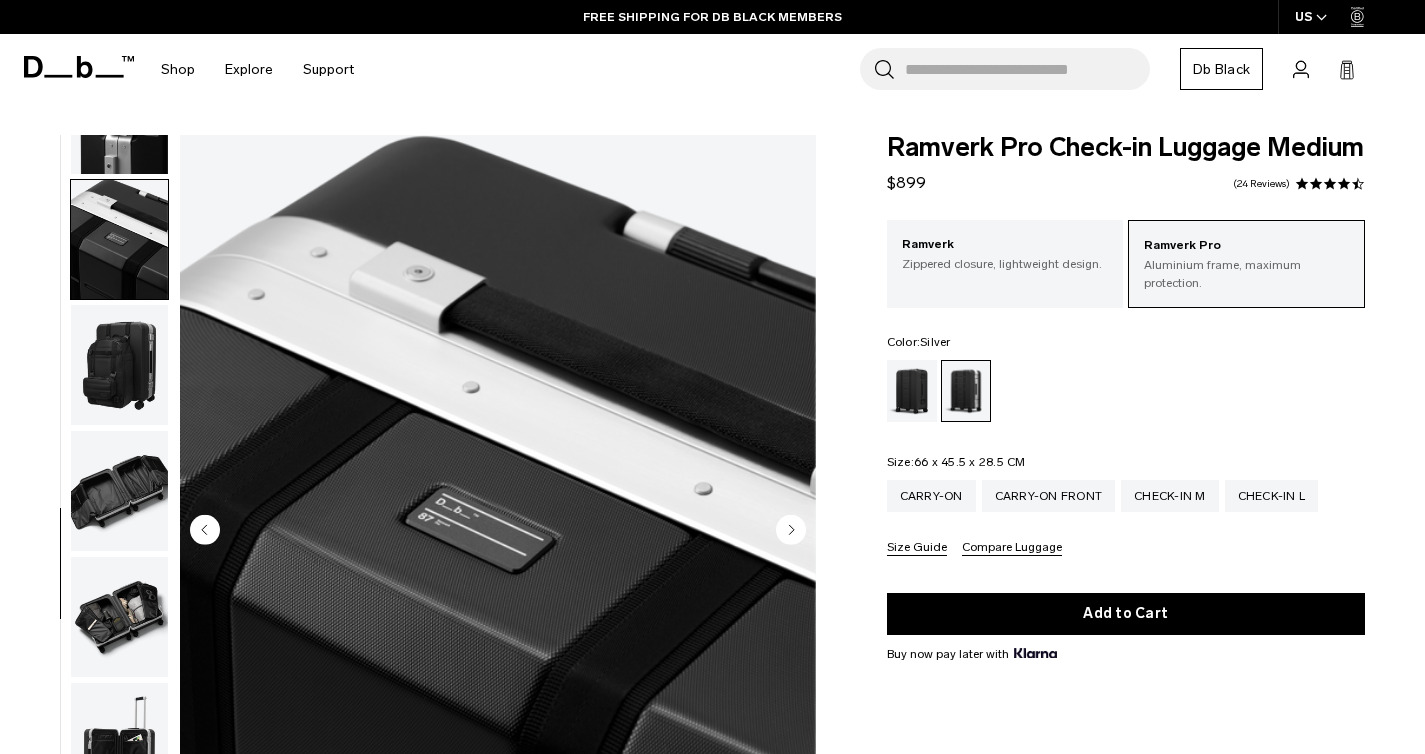 click at bounding box center [119, 365] 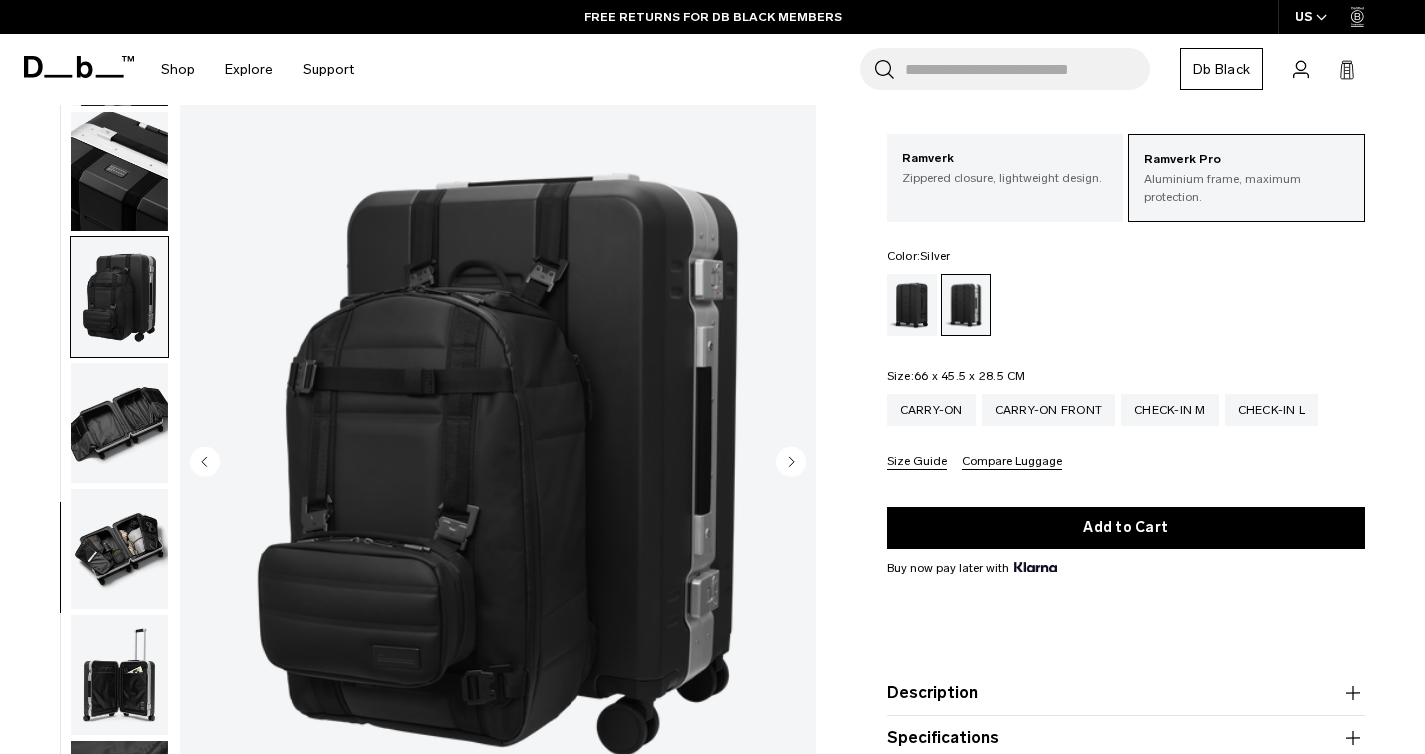 scroll, scrollTop: 134, scrollLeft: 0, axis: vertical 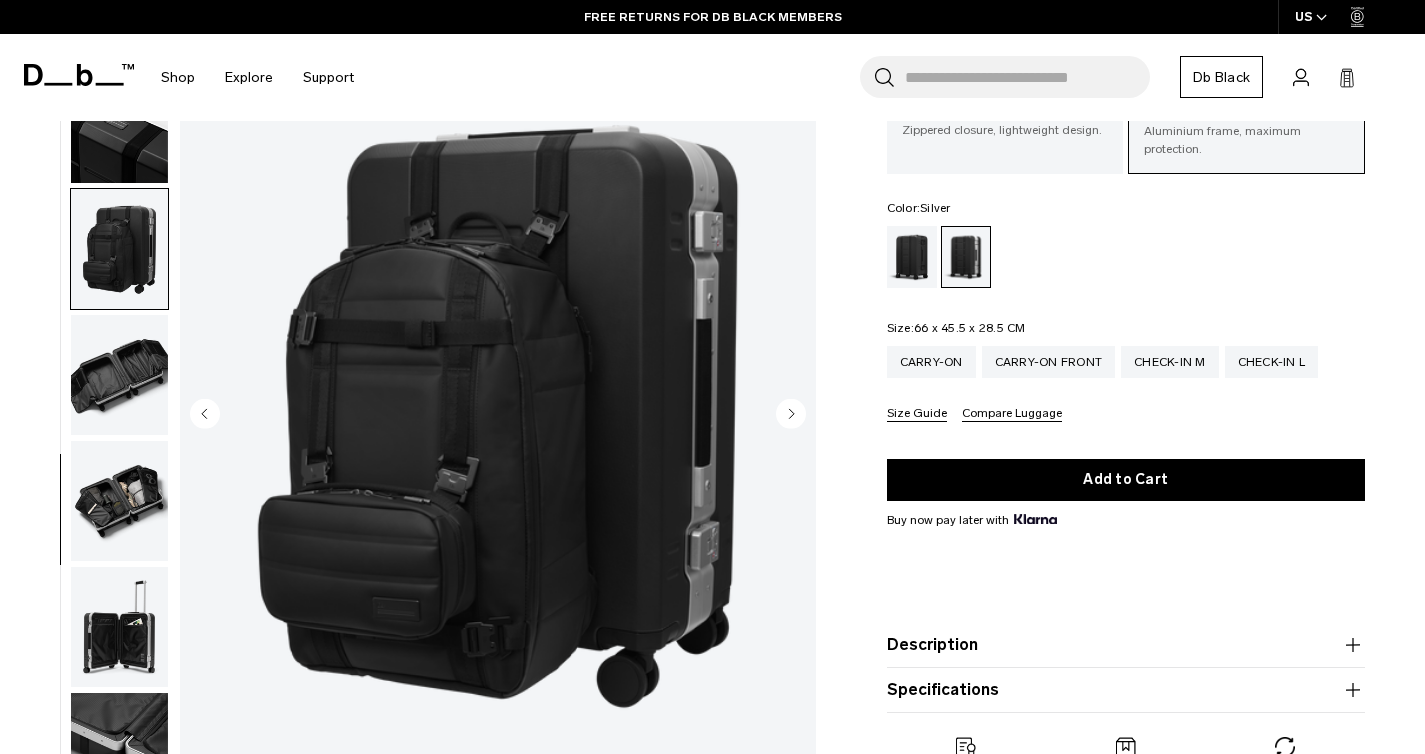 click at bounding box center (119, 375) 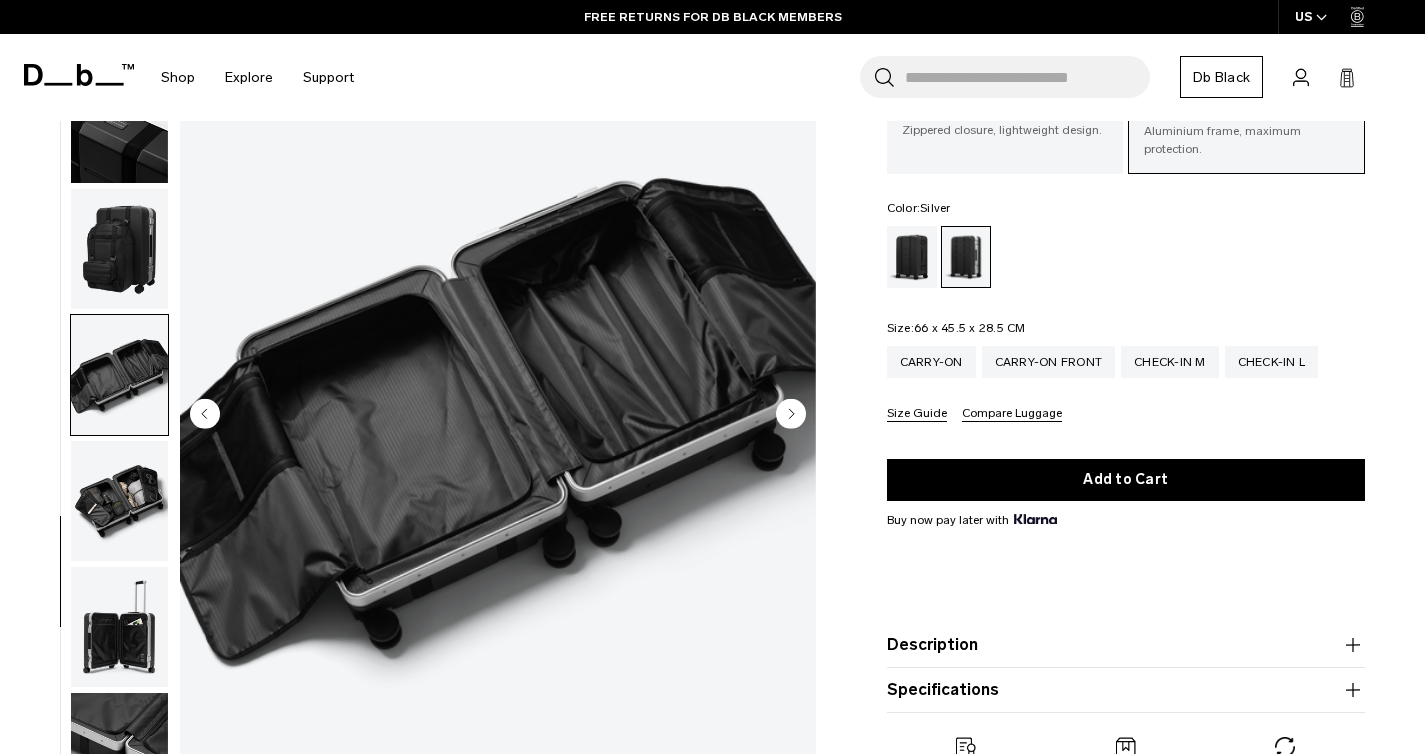 click at bounding box center (119, 501) 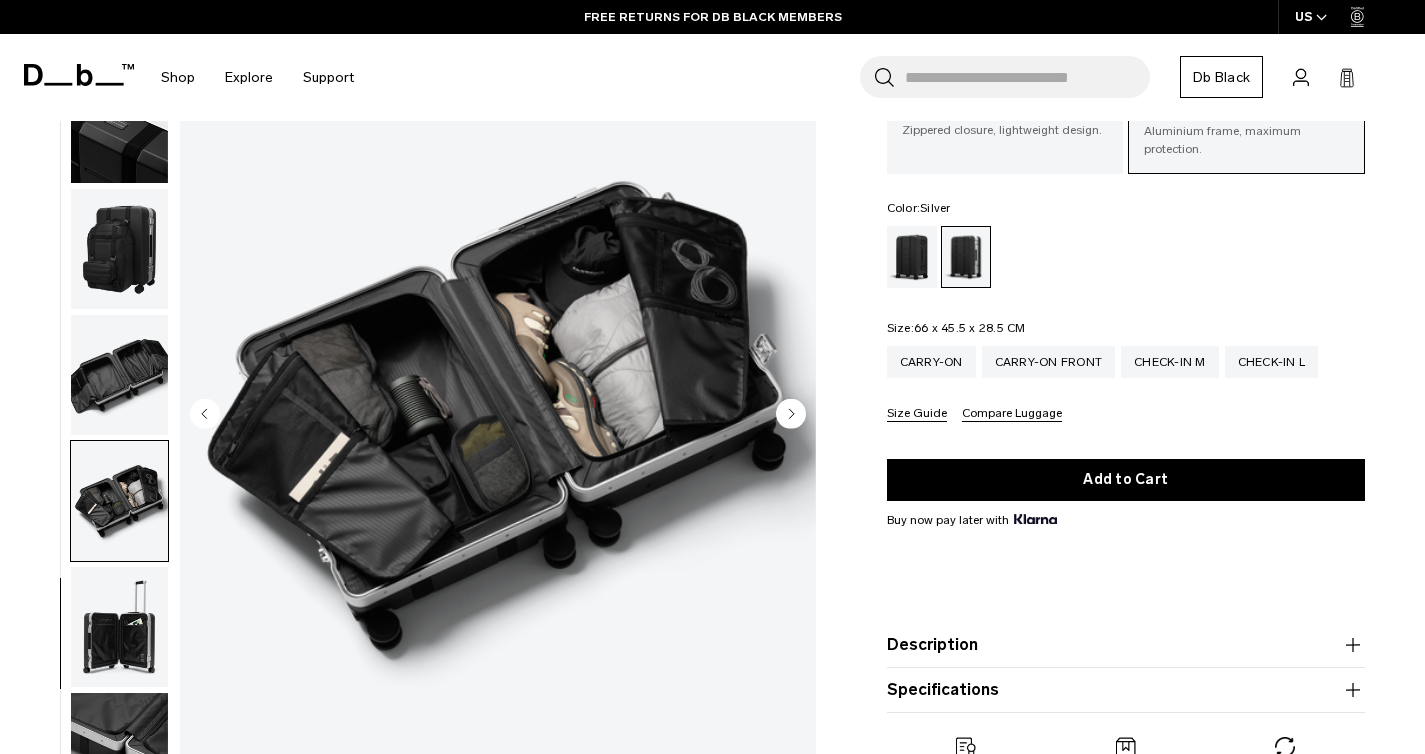 click at bounding box center (119, 501) 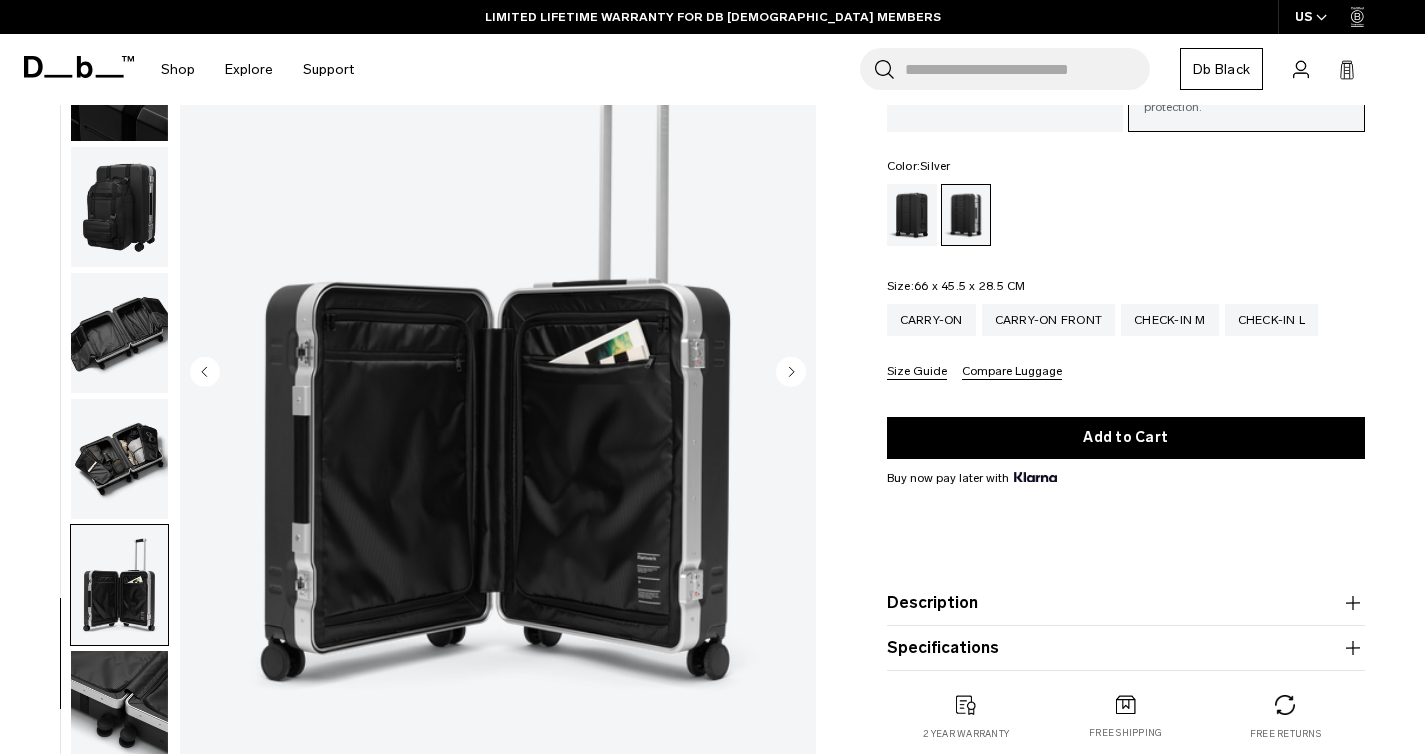 scroll, scrollTop: 0, scrollLeft: 0, axis: both 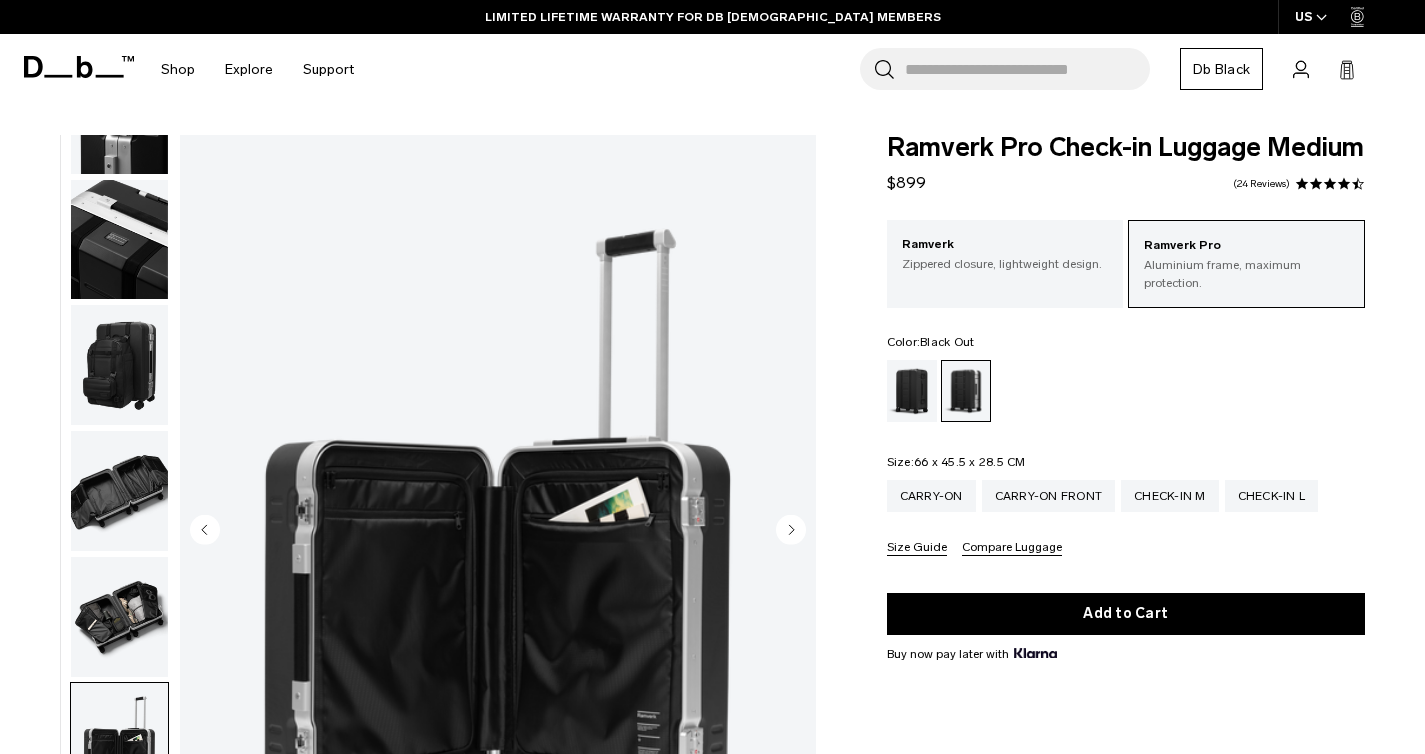 click at bounding box center (912, 391) 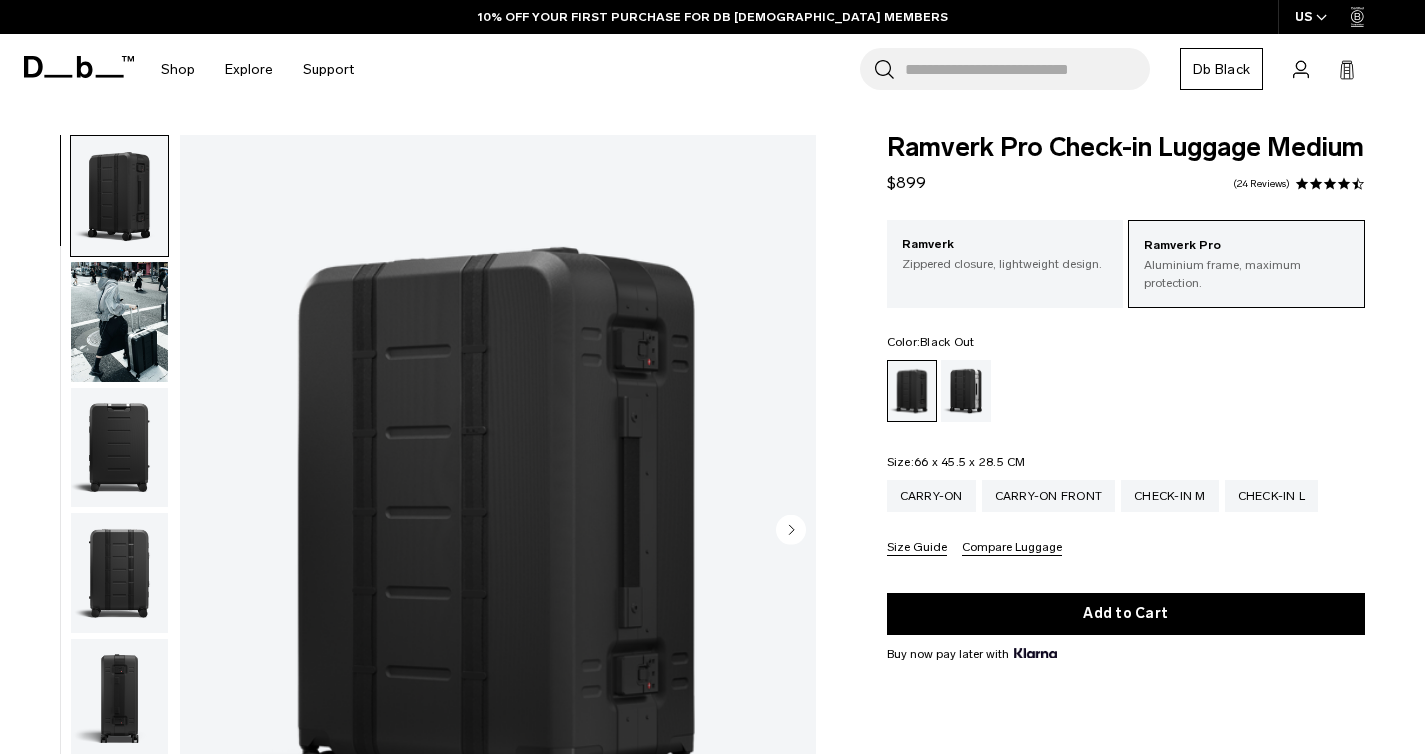 scroll, scrollTop: 21, scrollLeft: 0, axis: vertical 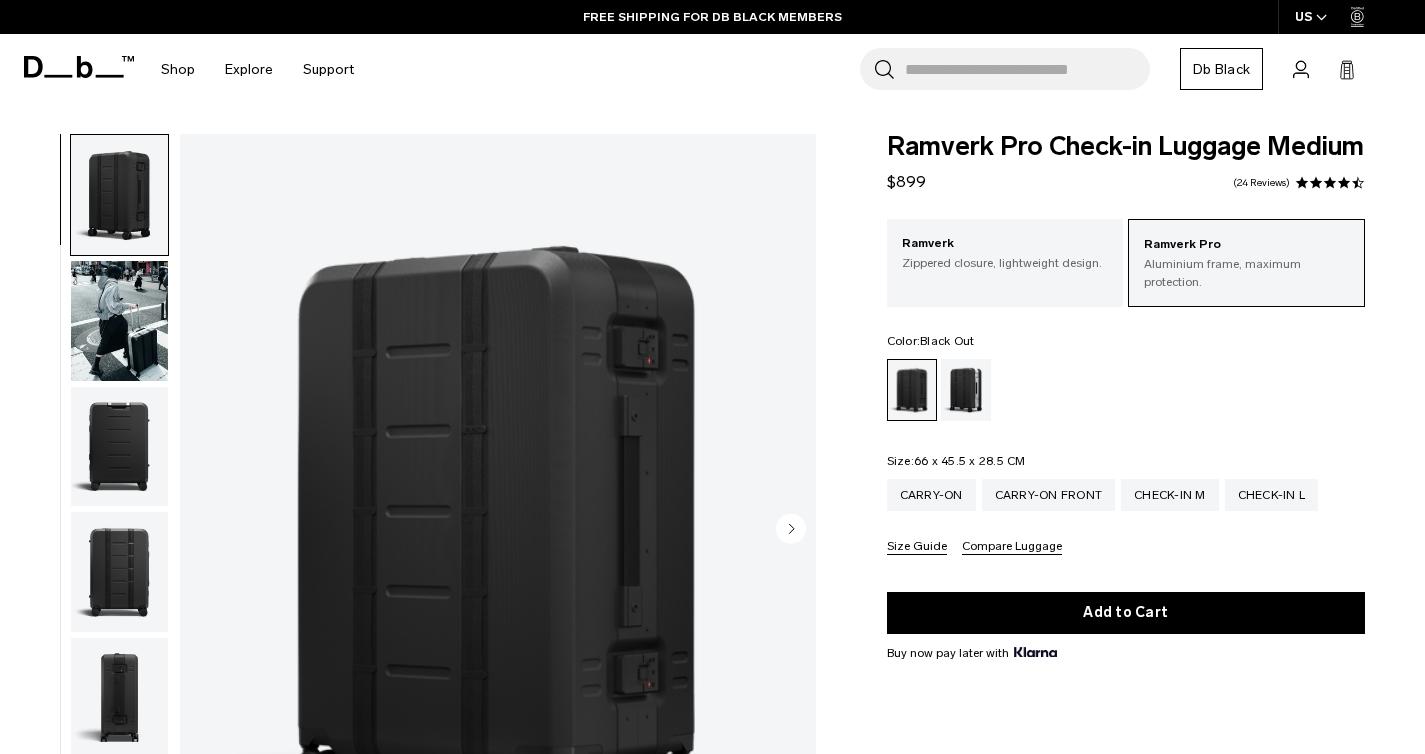 click at bounding box center [119, 321] 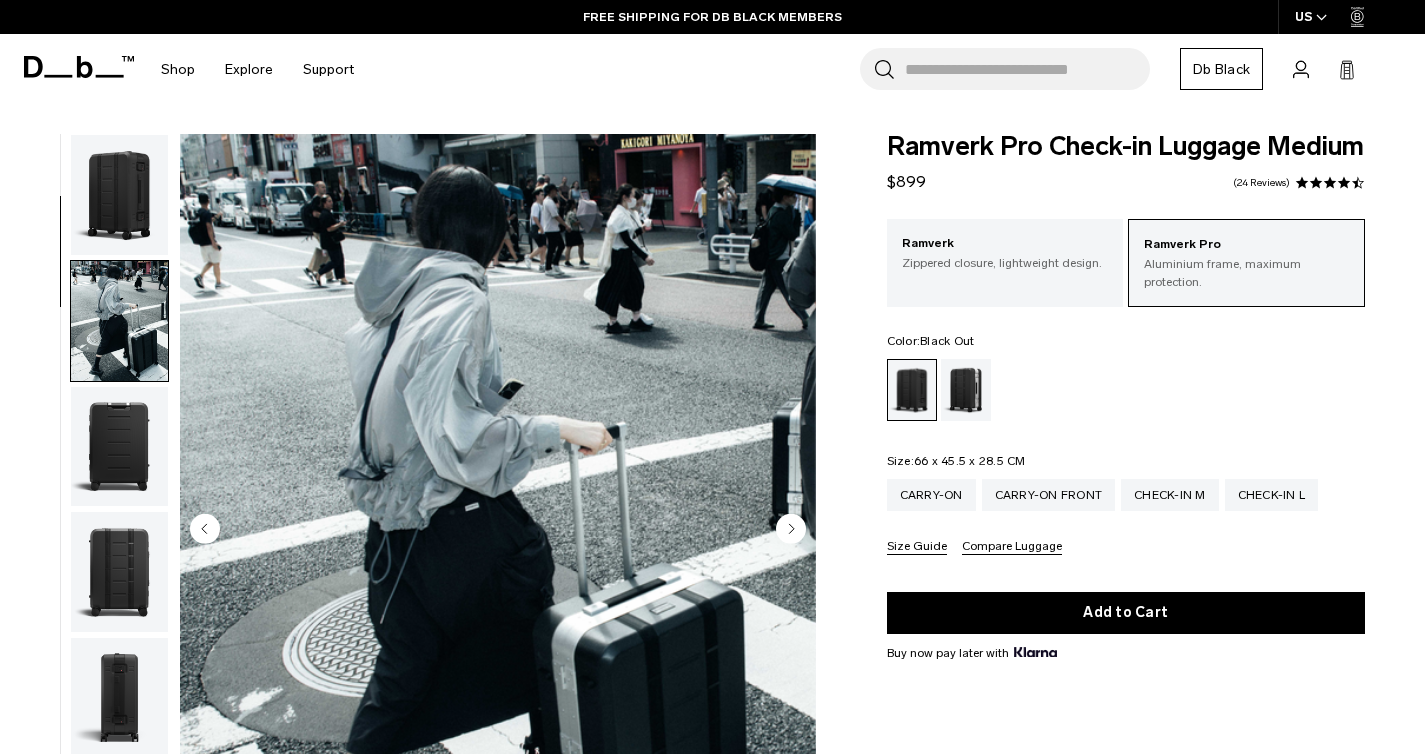 scroll, scrollTop: 126, scrollLeft: 0, axis: vertical 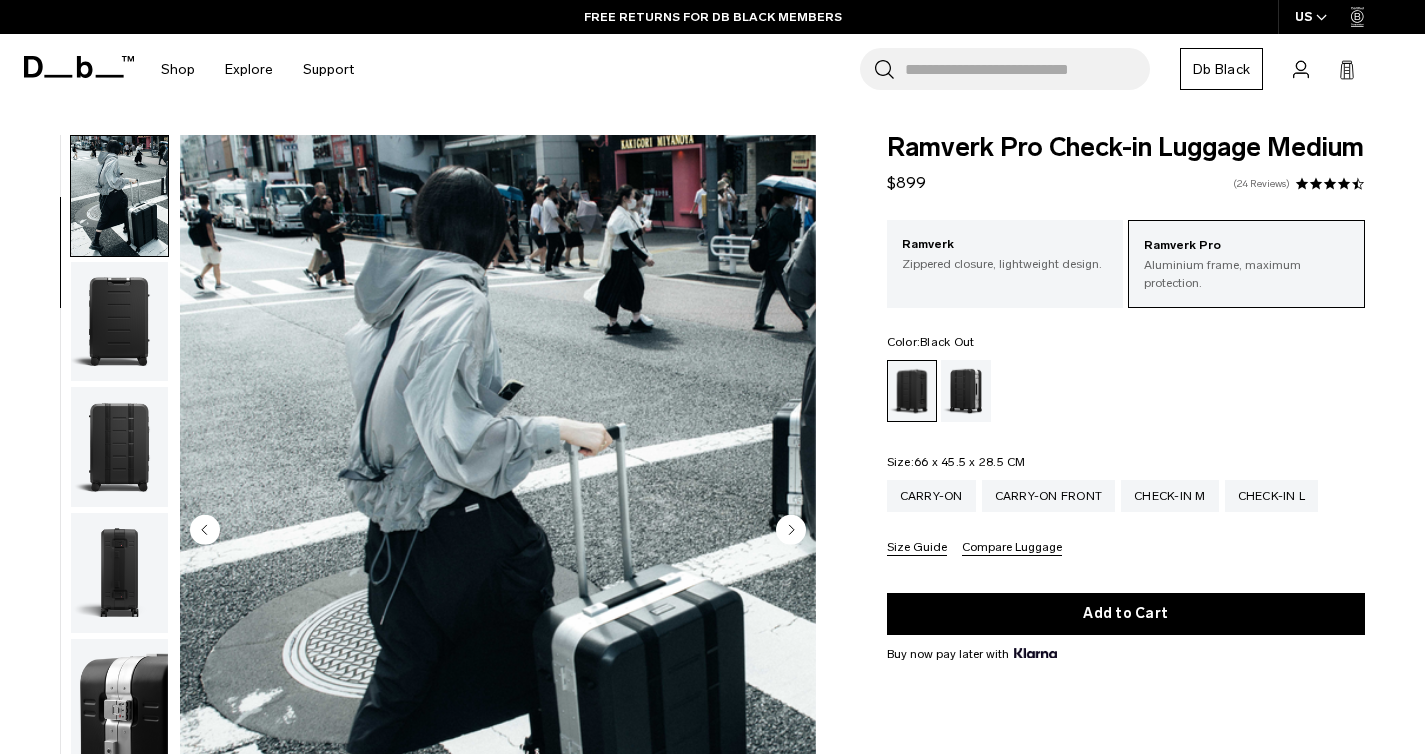 click on "24 Reviews" at bounding box center (1261, 184) 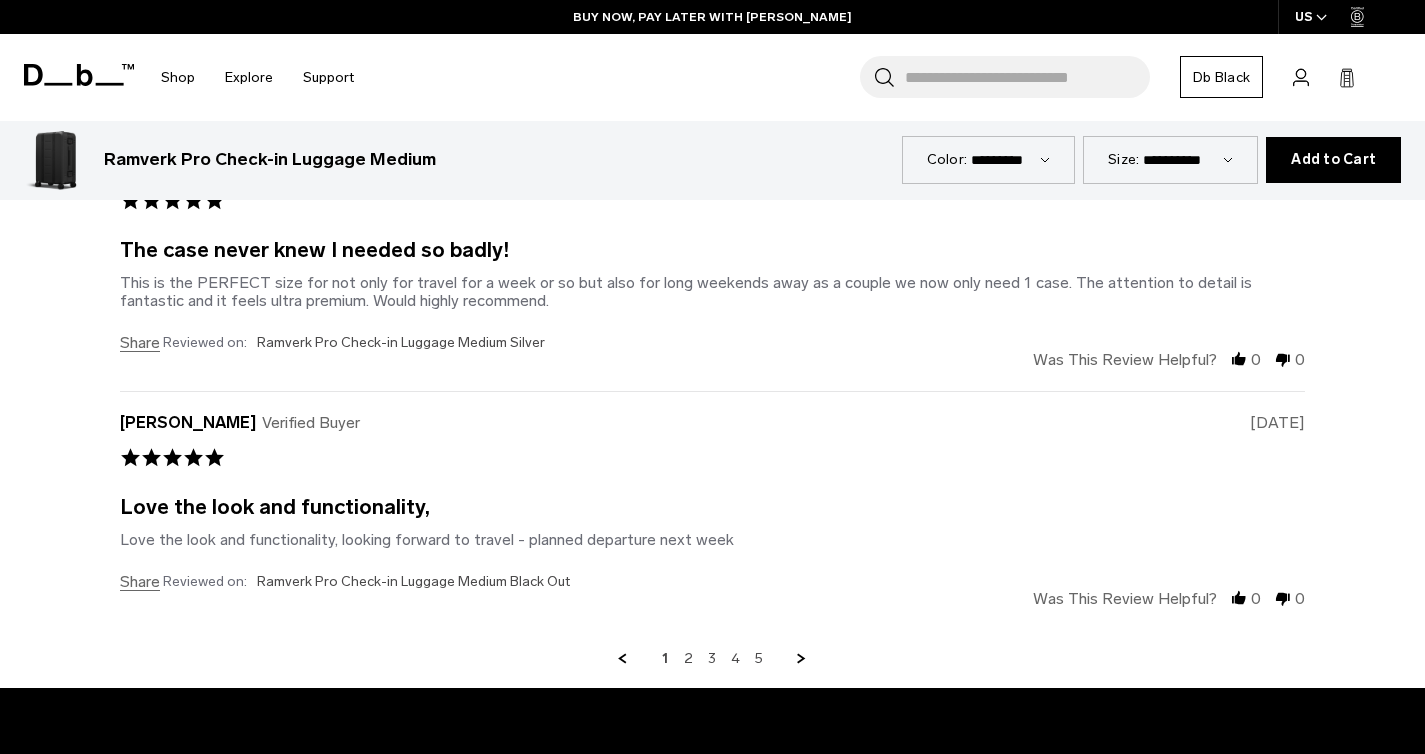 scroll, scrollTop: 6353, scrollLeft: 0, axis: vertical 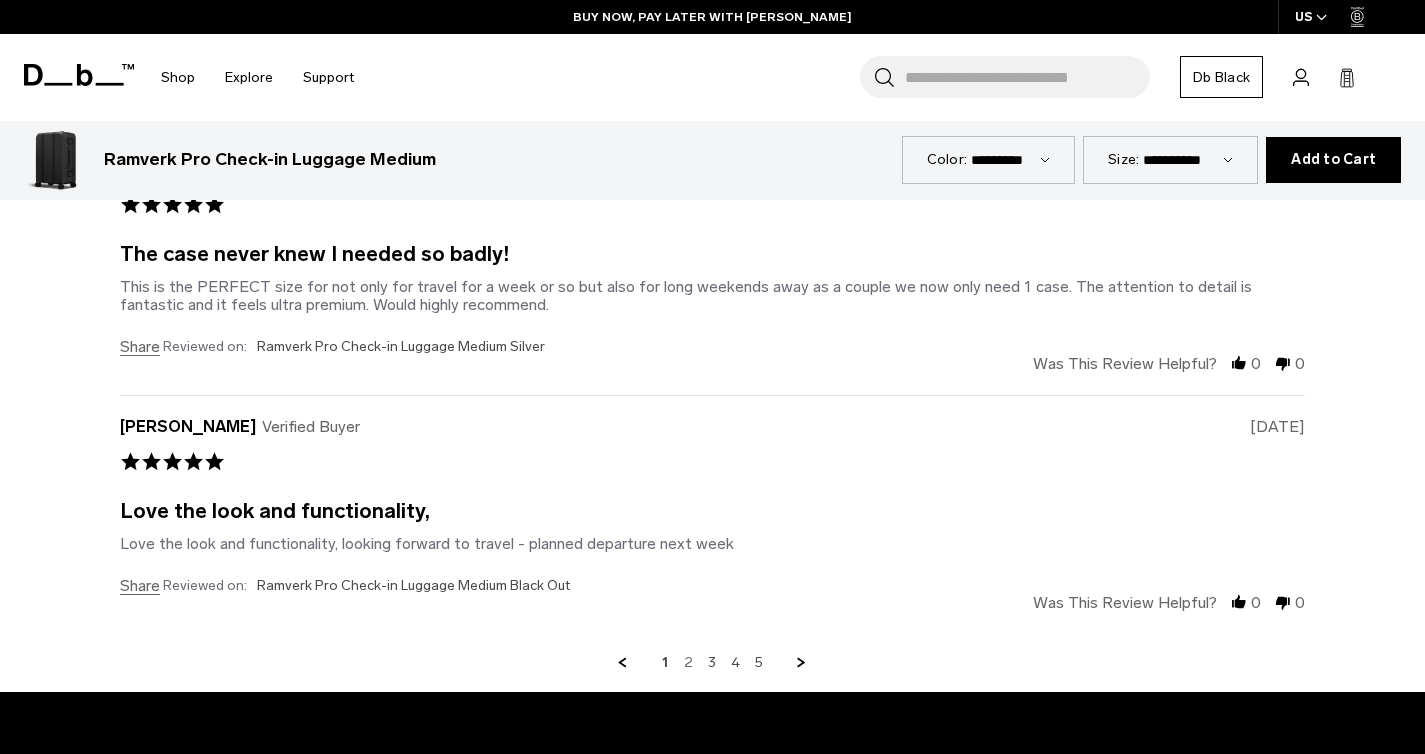 click on "2" at bounding box center (688, 663) 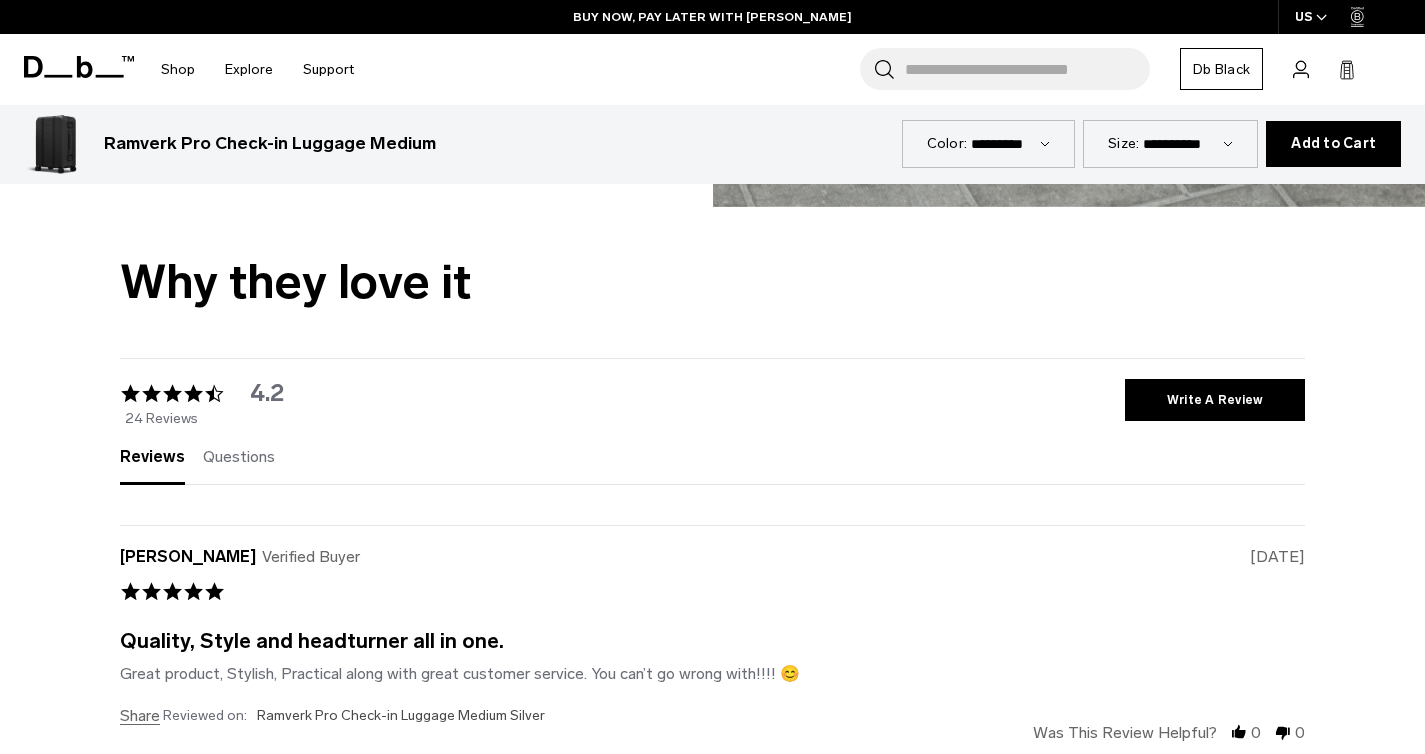 scroll, scrollTop: 5232, scrollLeft: 0, axis: vertical 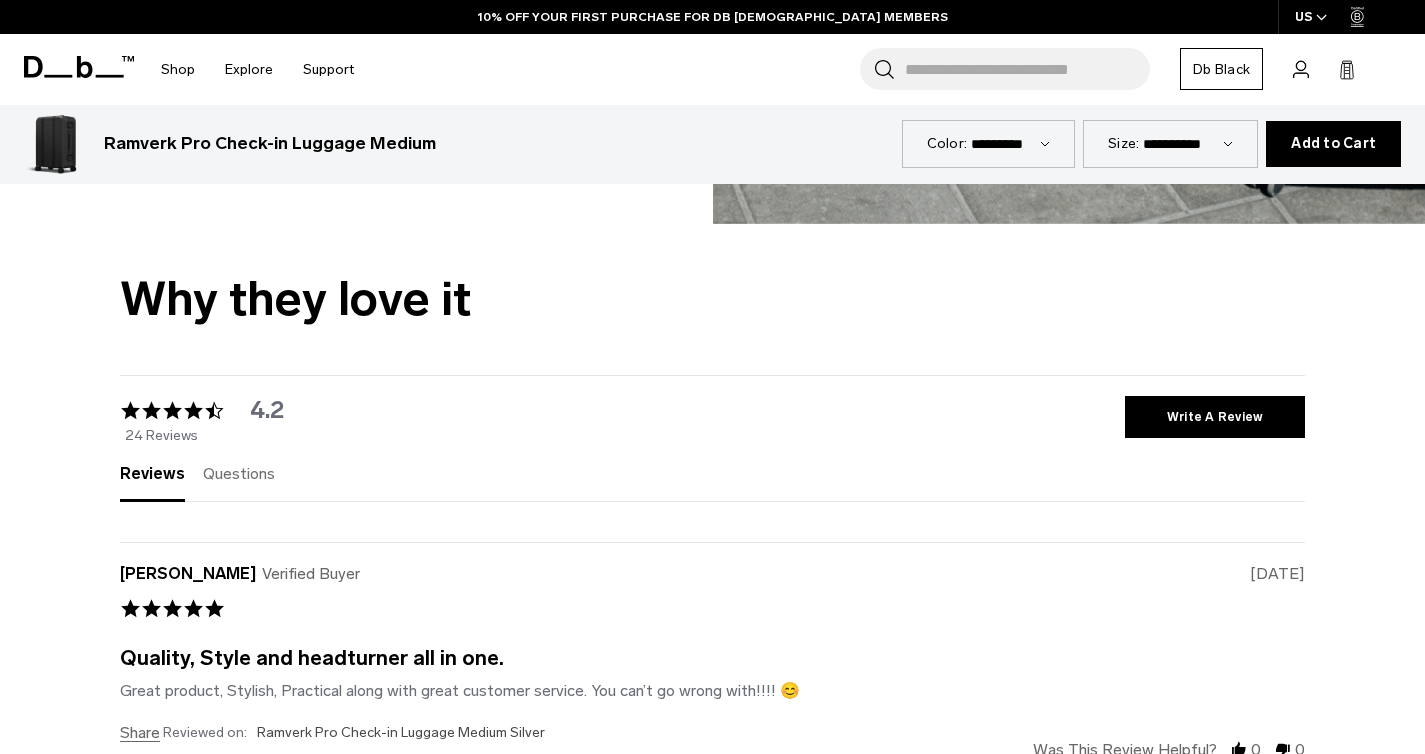 click on "Questions" at bounding box center (239, 473) 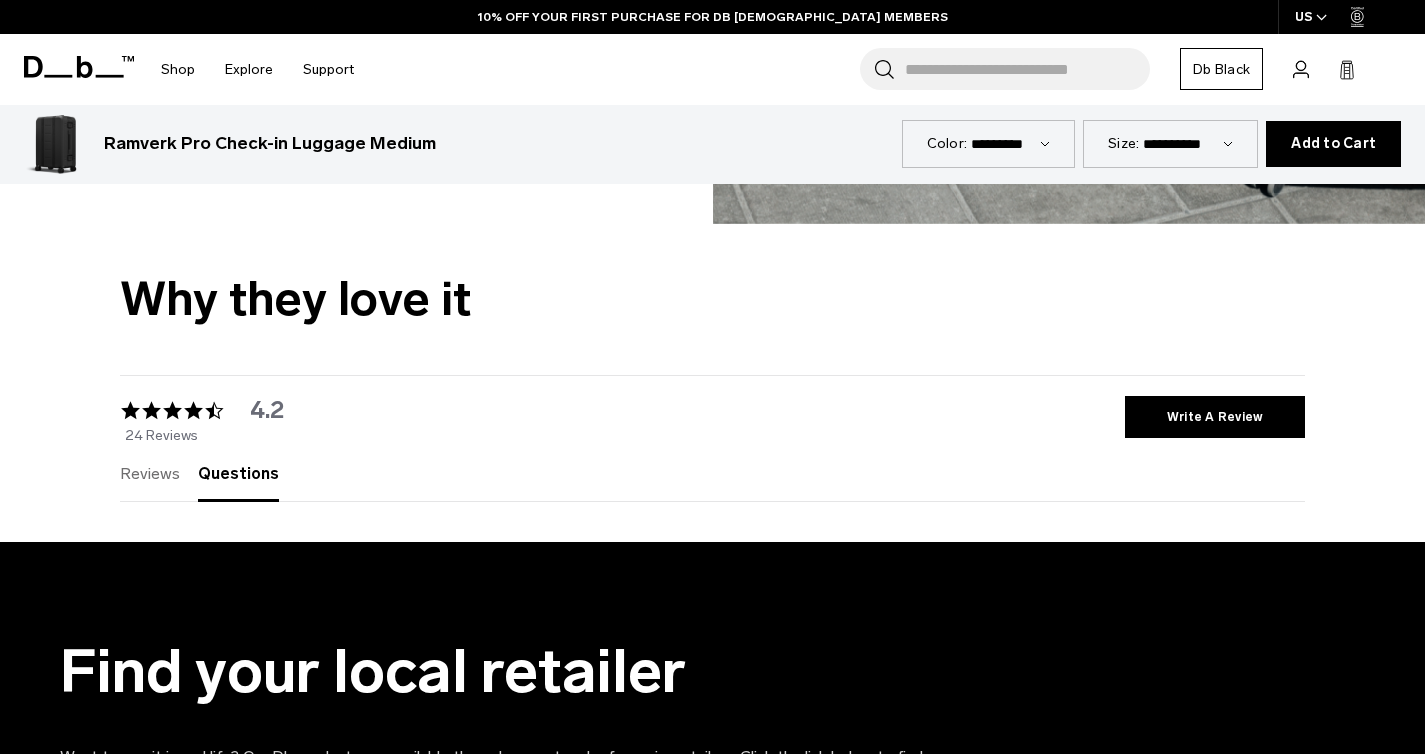 click on "Reviews" at bounding box center (150, 473) 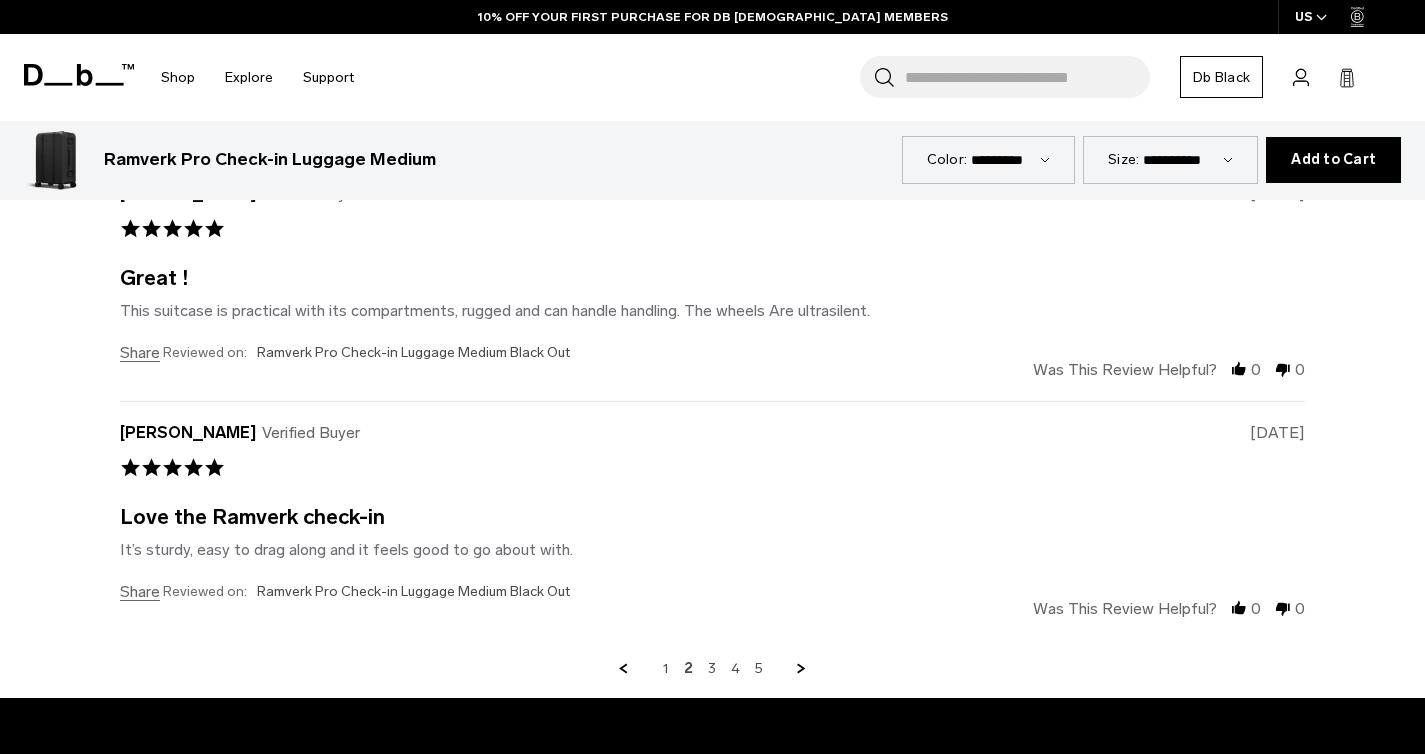 scroll, scrollTop: 6286, scrollLeft: 0, axis: vertical 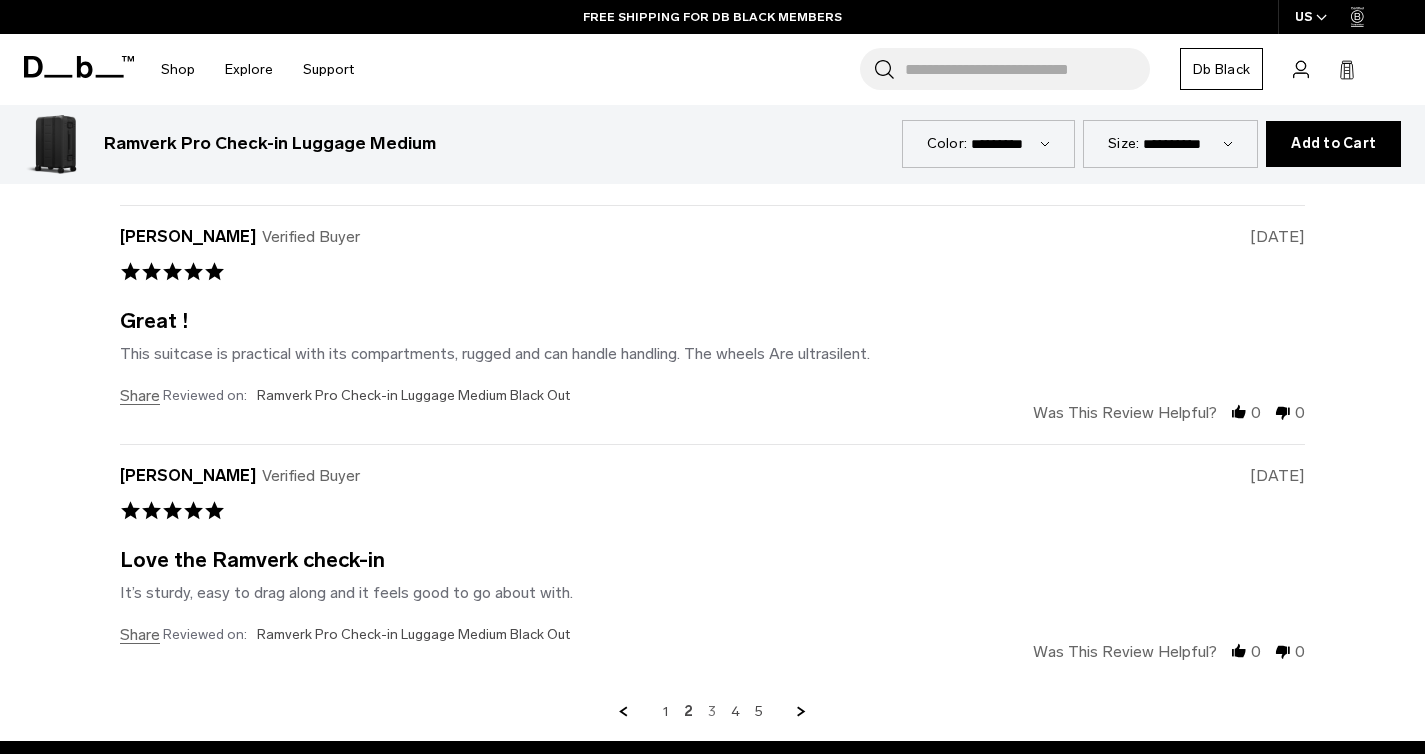 click on "3" at bounding box center (712, 712) 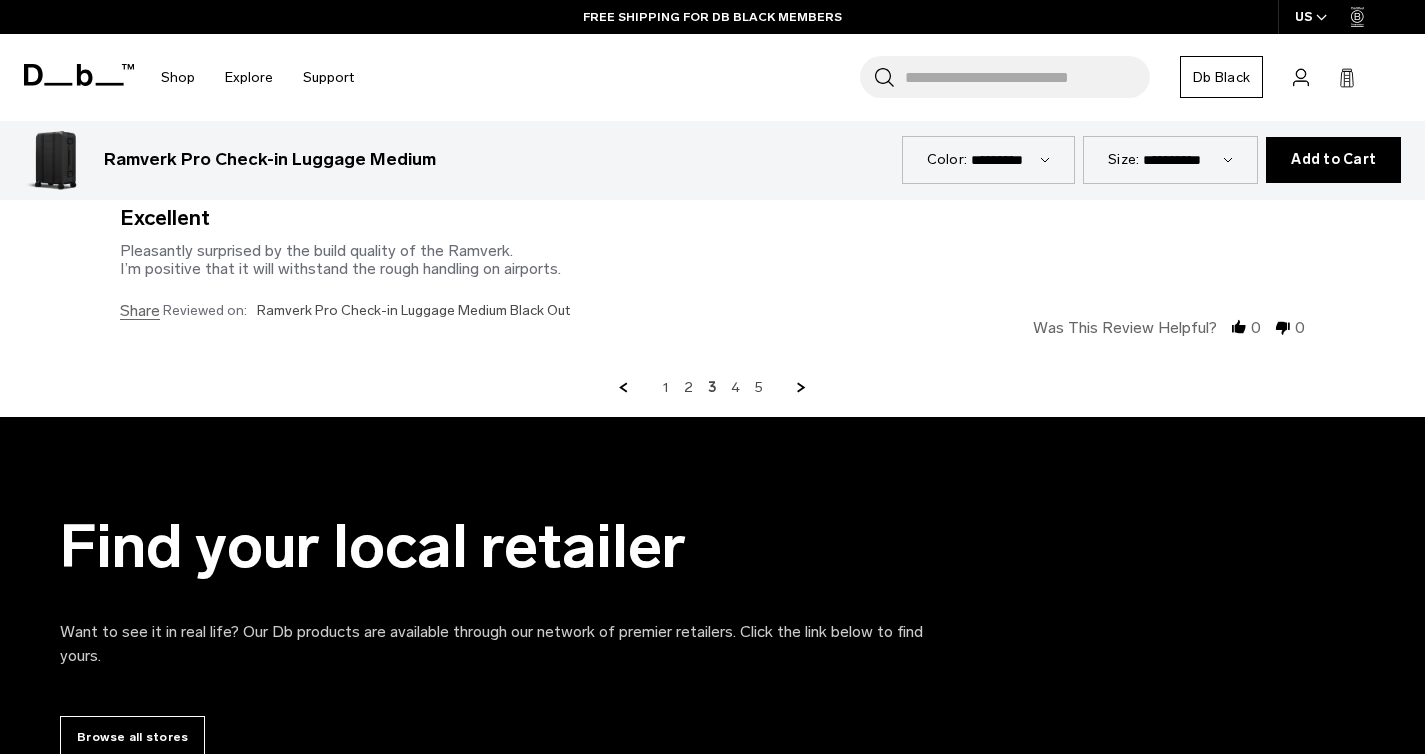 scroll, scrollTop: 6704, scrollLeft: 0, axis: vertical 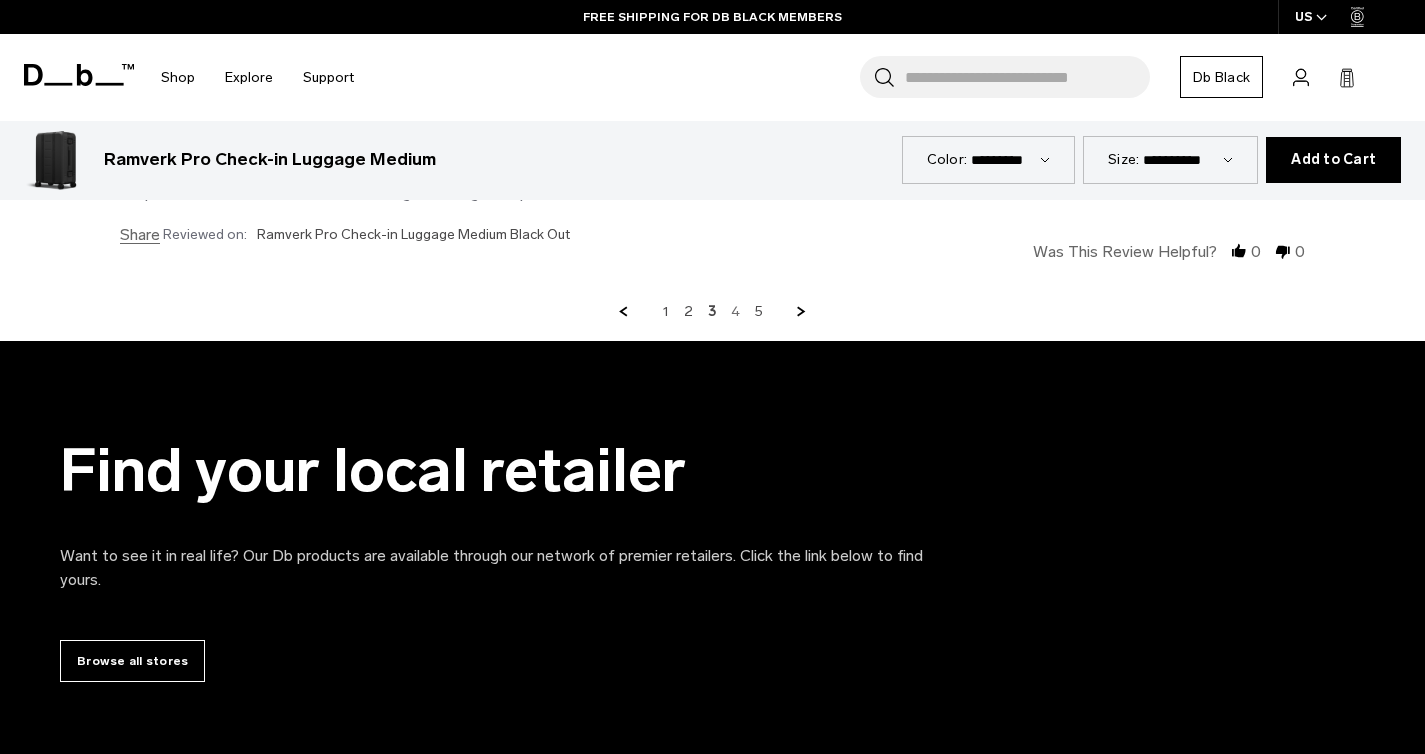 click on "4" at bounding box center (735, 312) 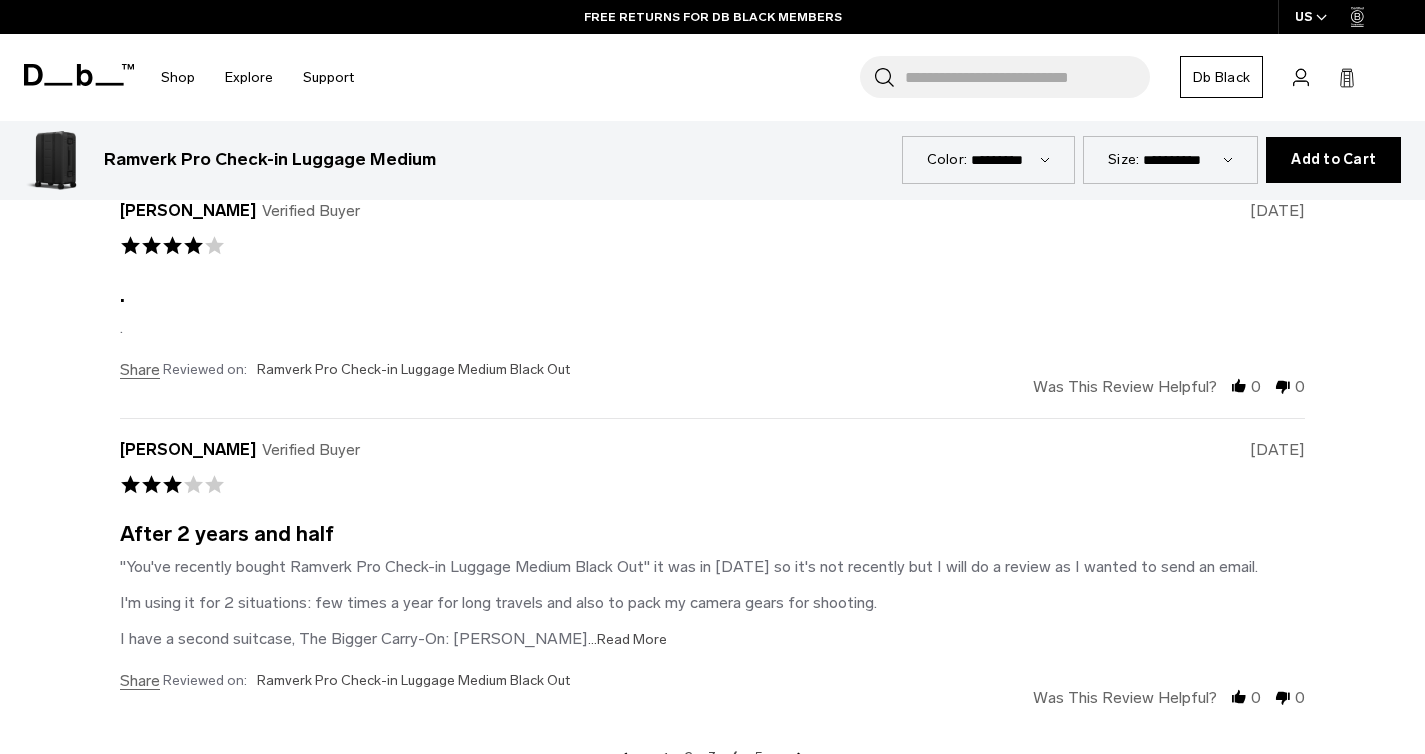 scroll, scrollTop: 6383, scrollLeft: 0, axis: vertical 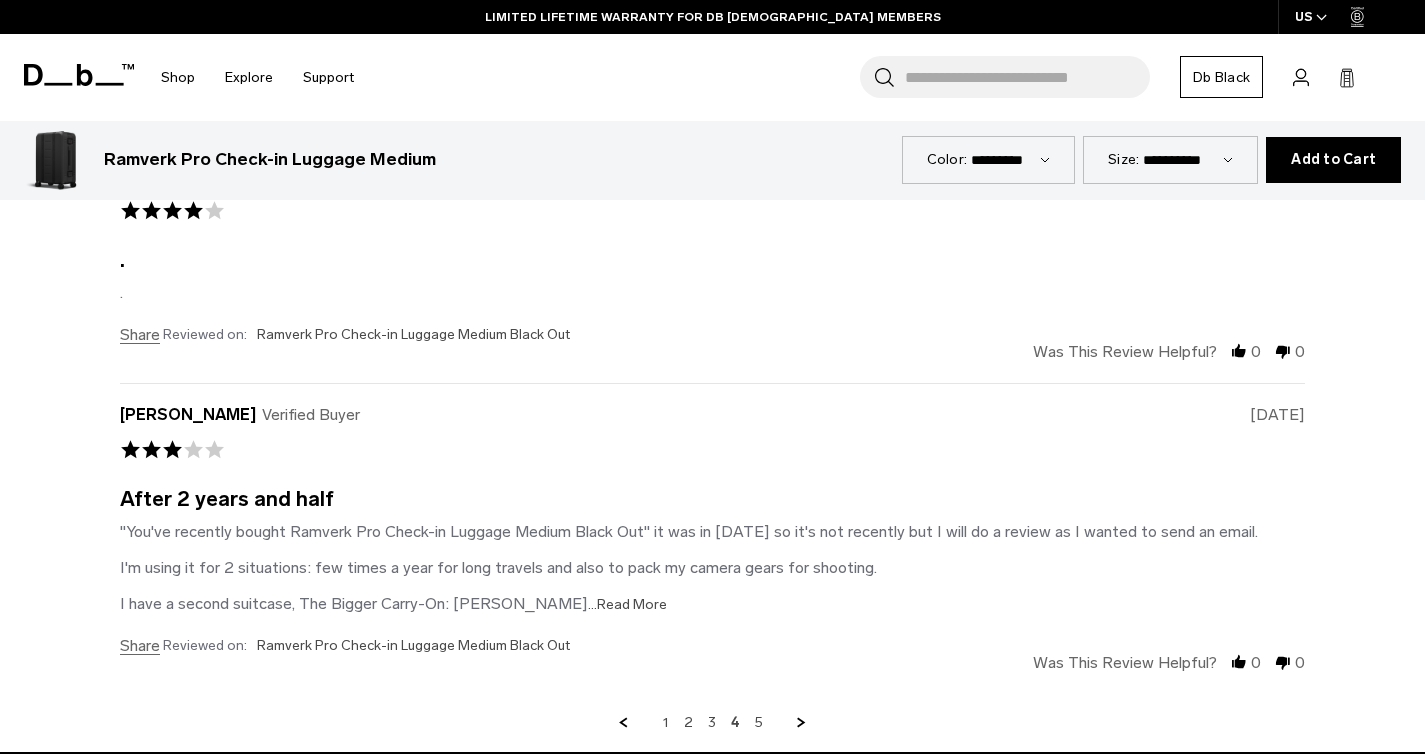 click on "...Read More" at bounding box center [627, 604] 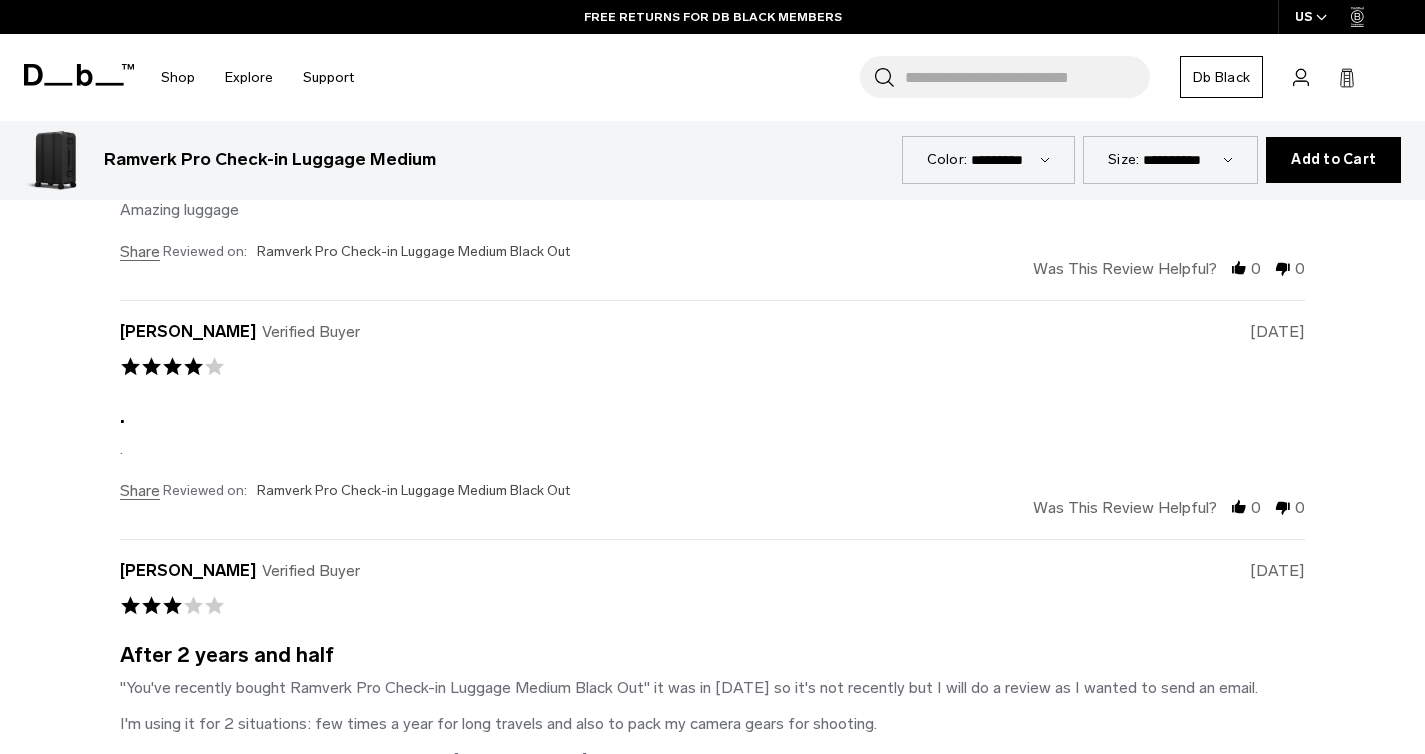 scroll, scrollTop: 6617, scrollLeft: 0, axis: vertical 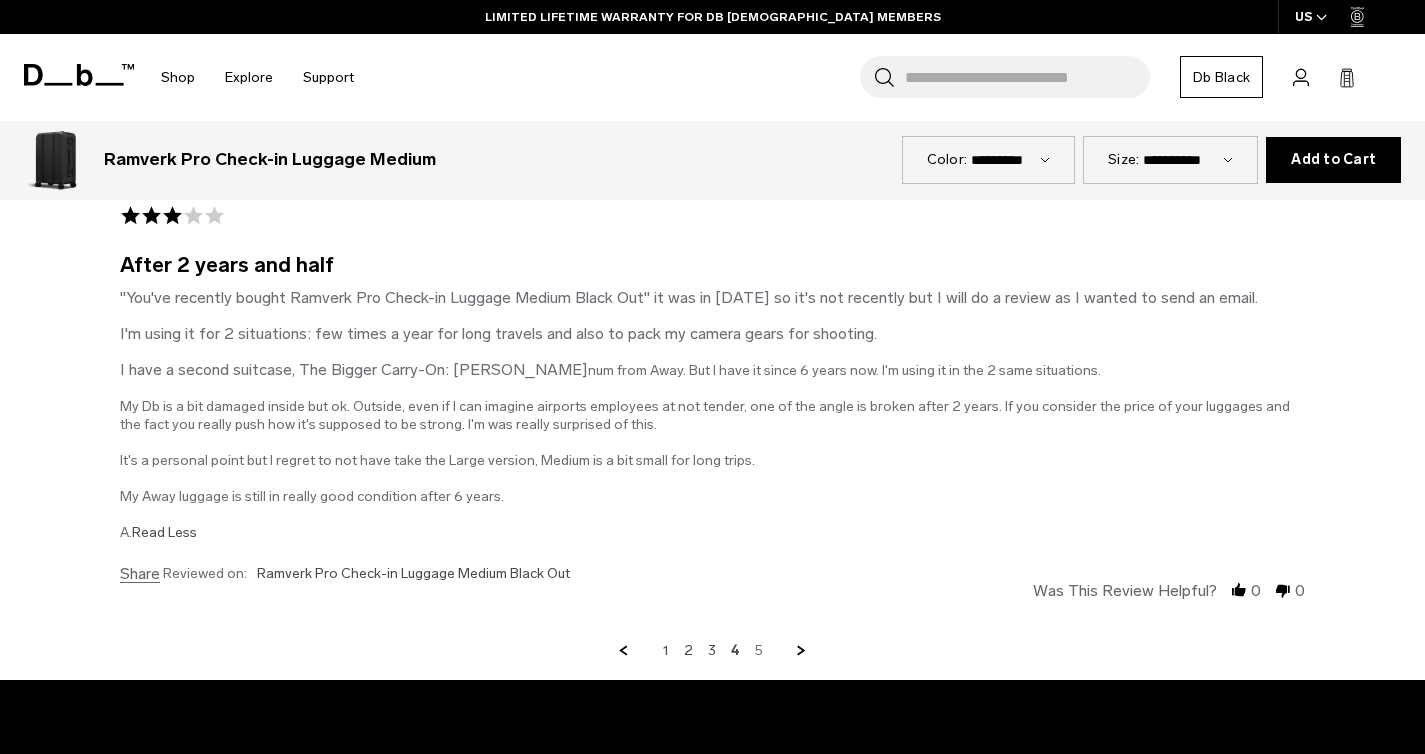 click on "5" at bounding box center (759, 651) 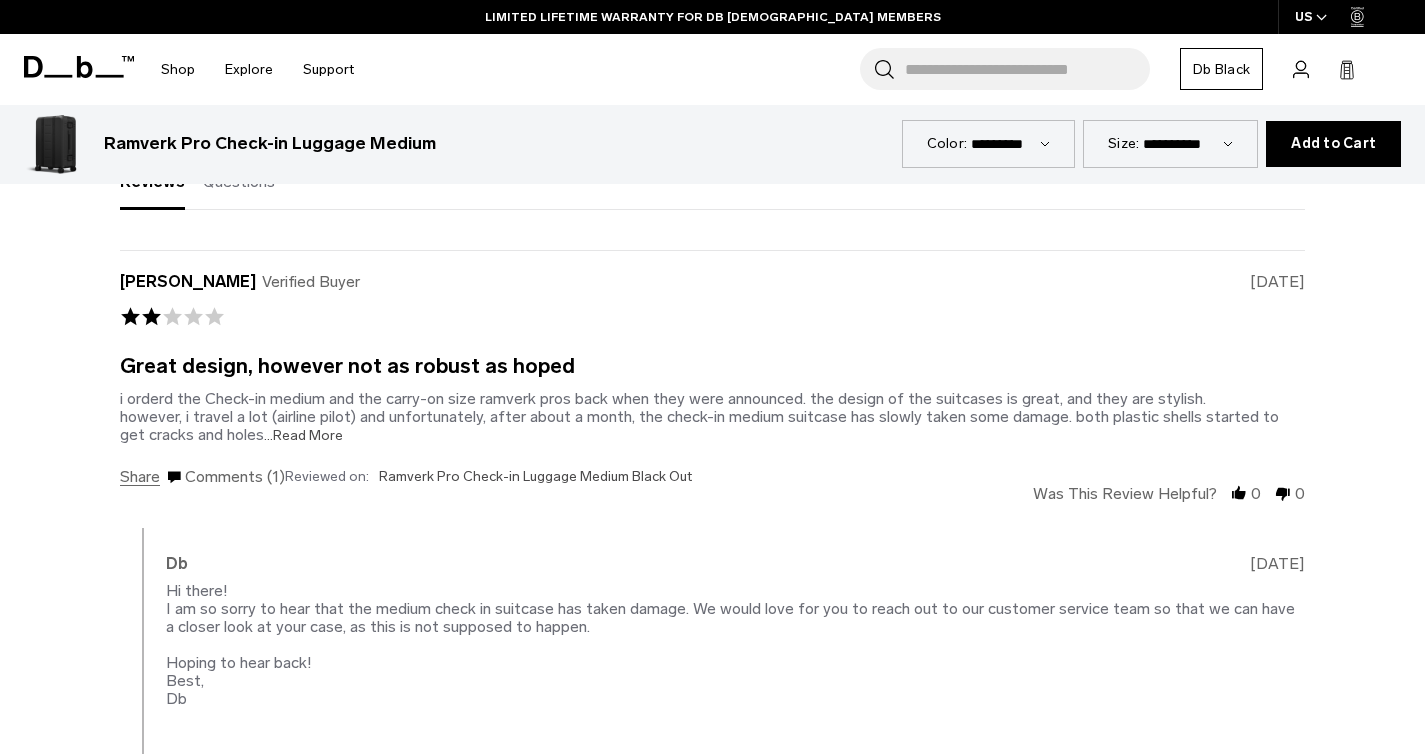 scroll, scrollTop: 5523, scrollLeft: 0, axis: vertical 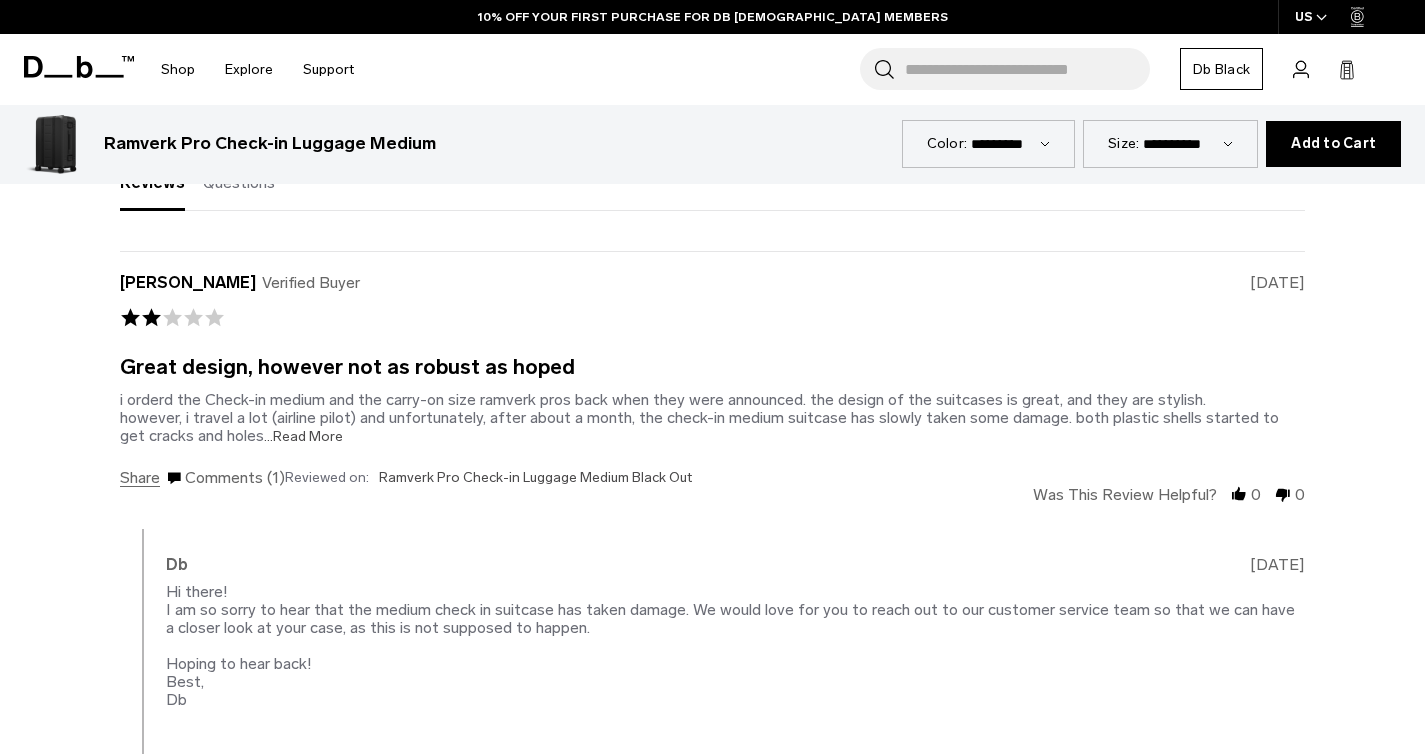 click on "...Read More" at bounding box center (303, 436) 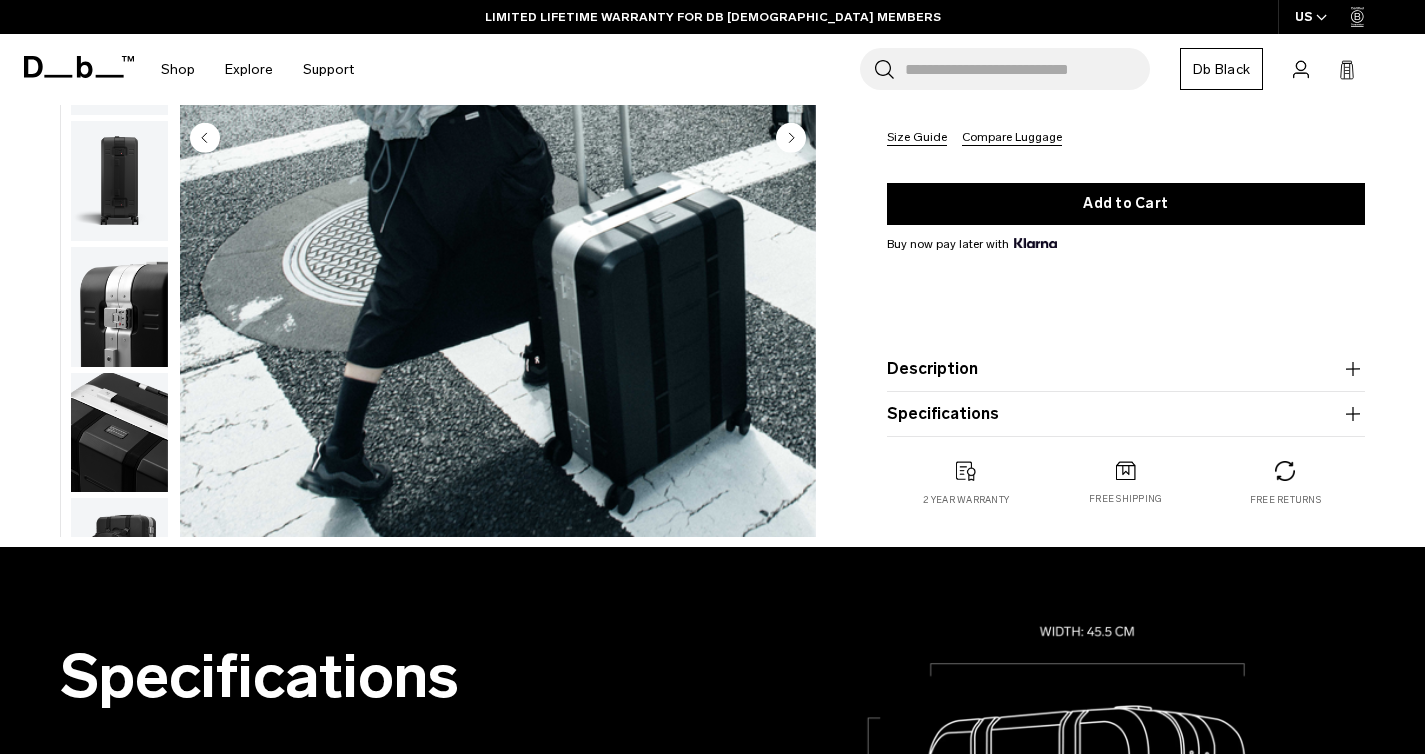 scroll, scrollTop: 0, scrollLeft: 0, axis: both 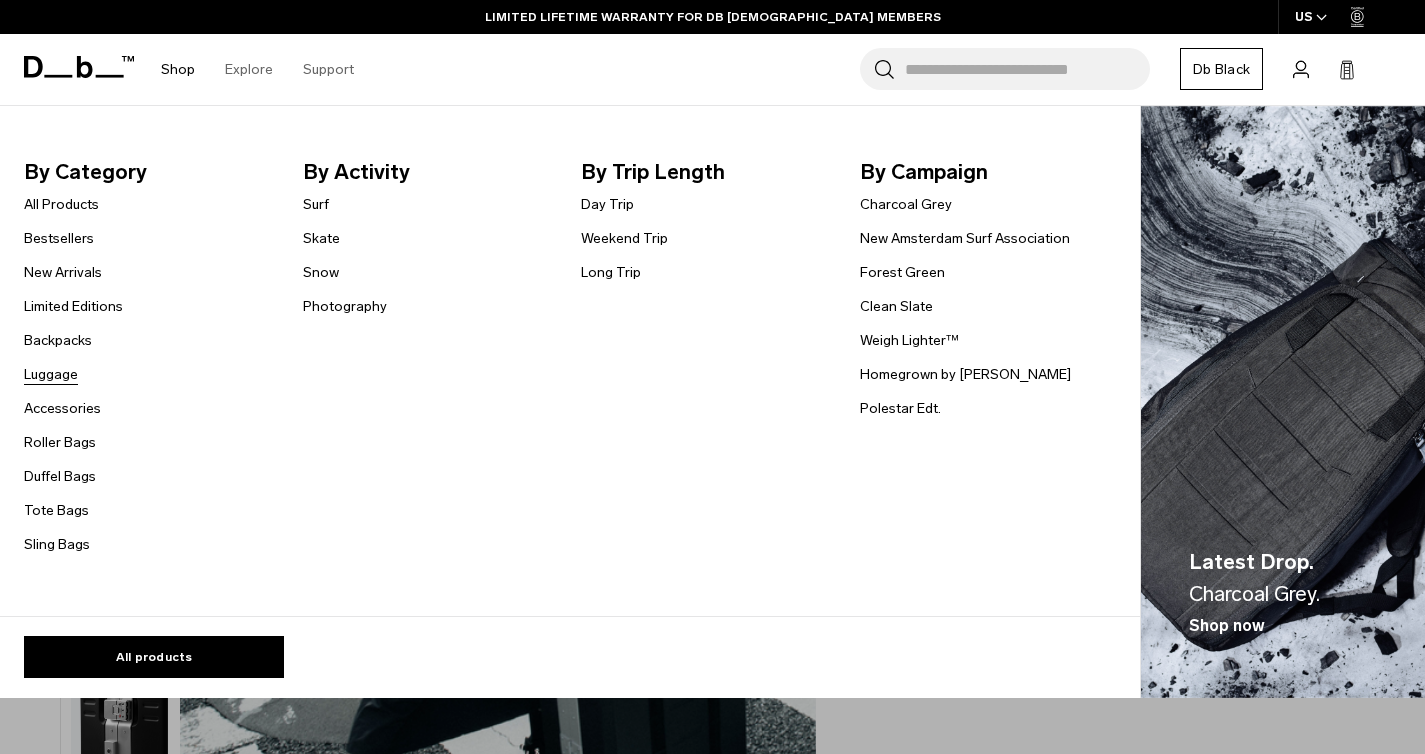 click on "Luggage" at bounding box center [51, 374] 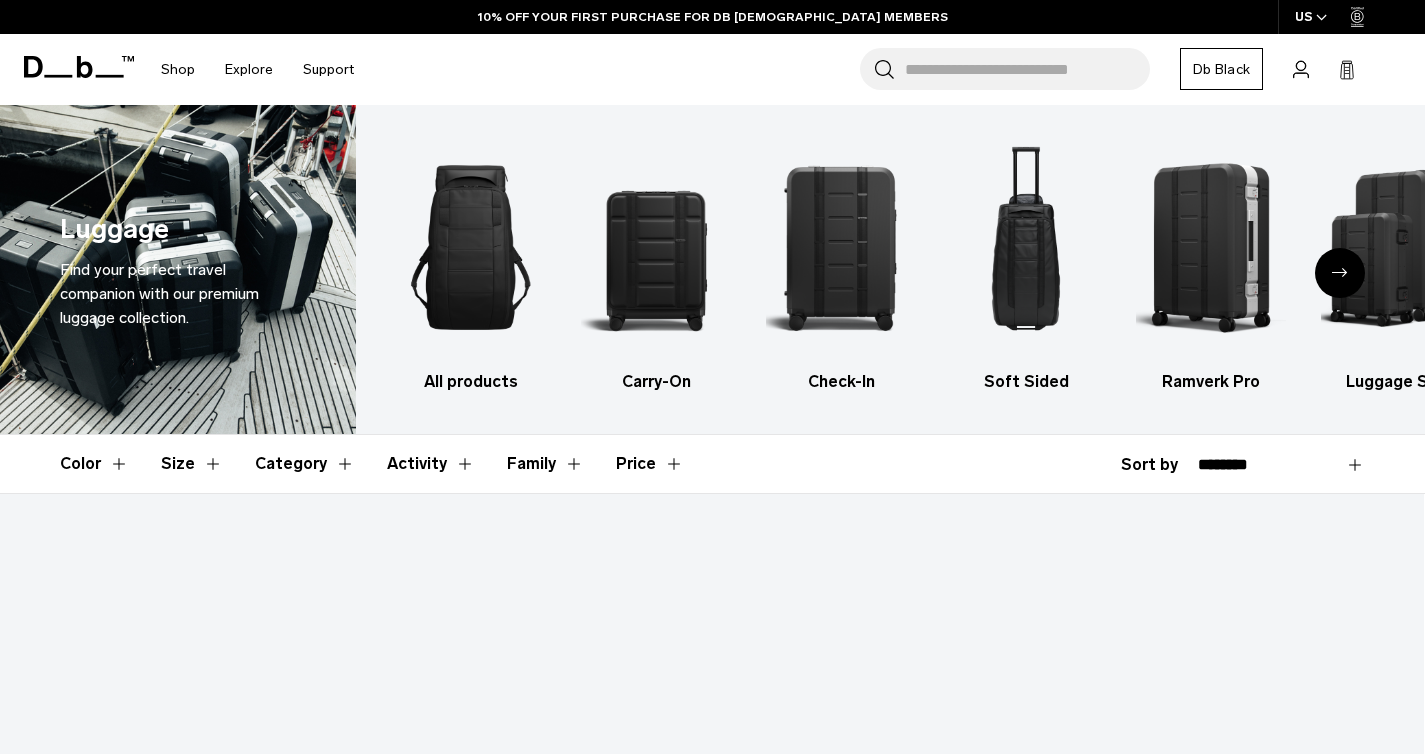 scroll, scrollTop: 1555, scrollLeft: 0, axis: vertical 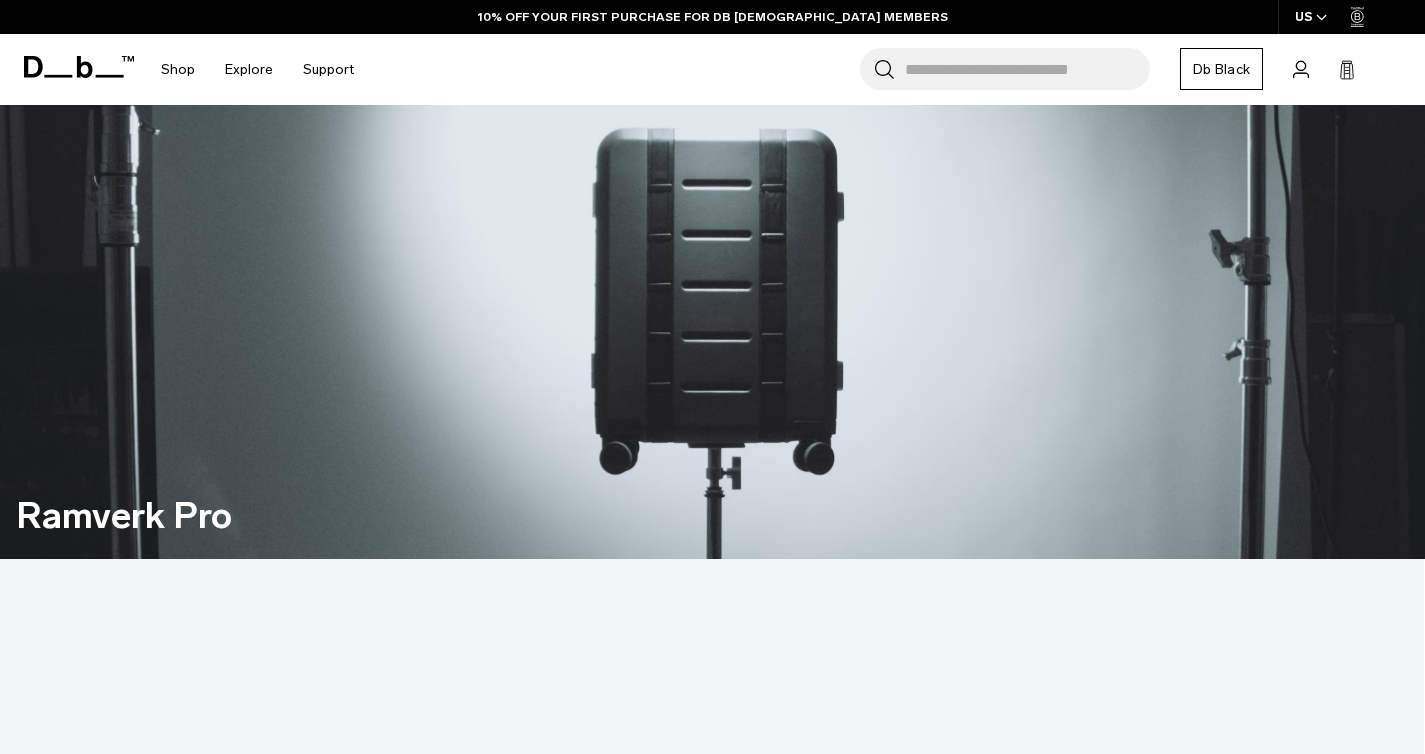 click on "Ramverk Check-in Luggage Medium" at bounding box center [712, 12604] 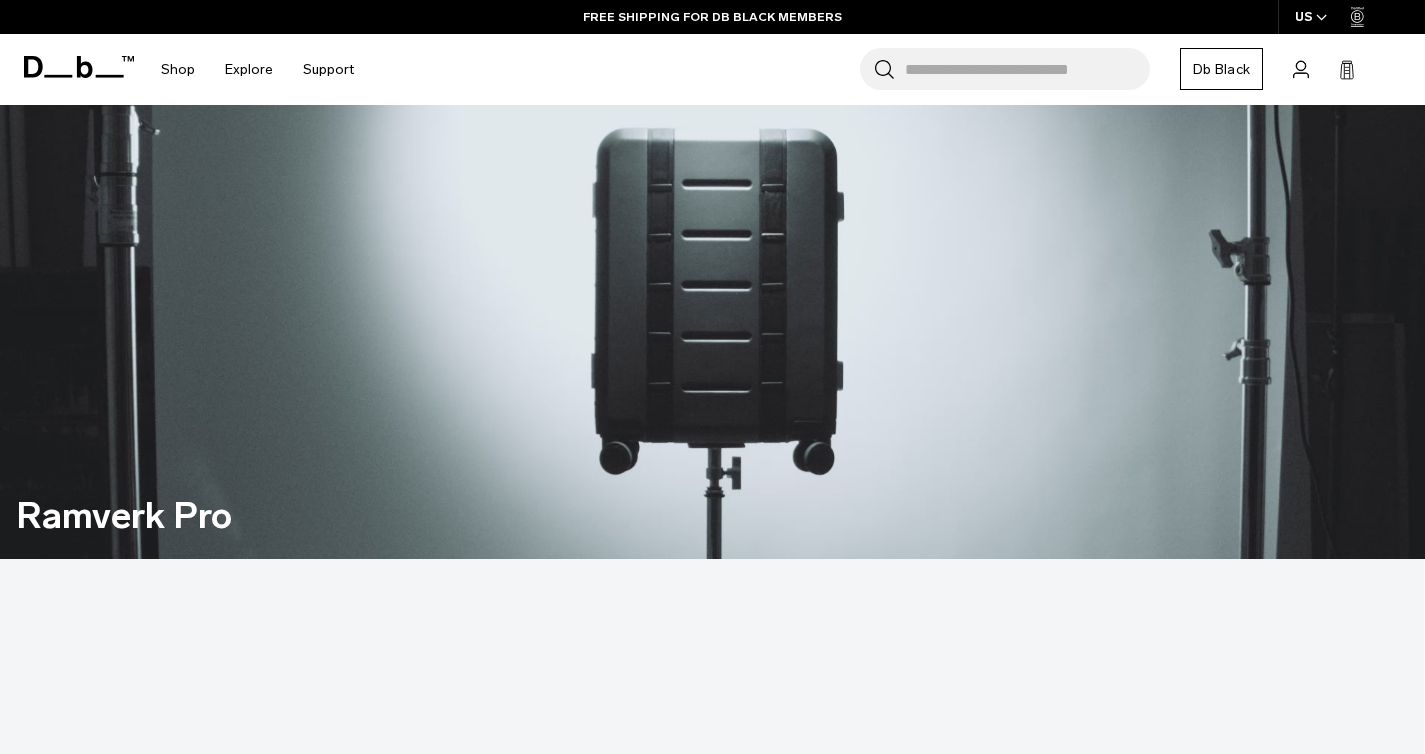 scroll, scrollTop: 0, scrollLeft: 0, axis: both 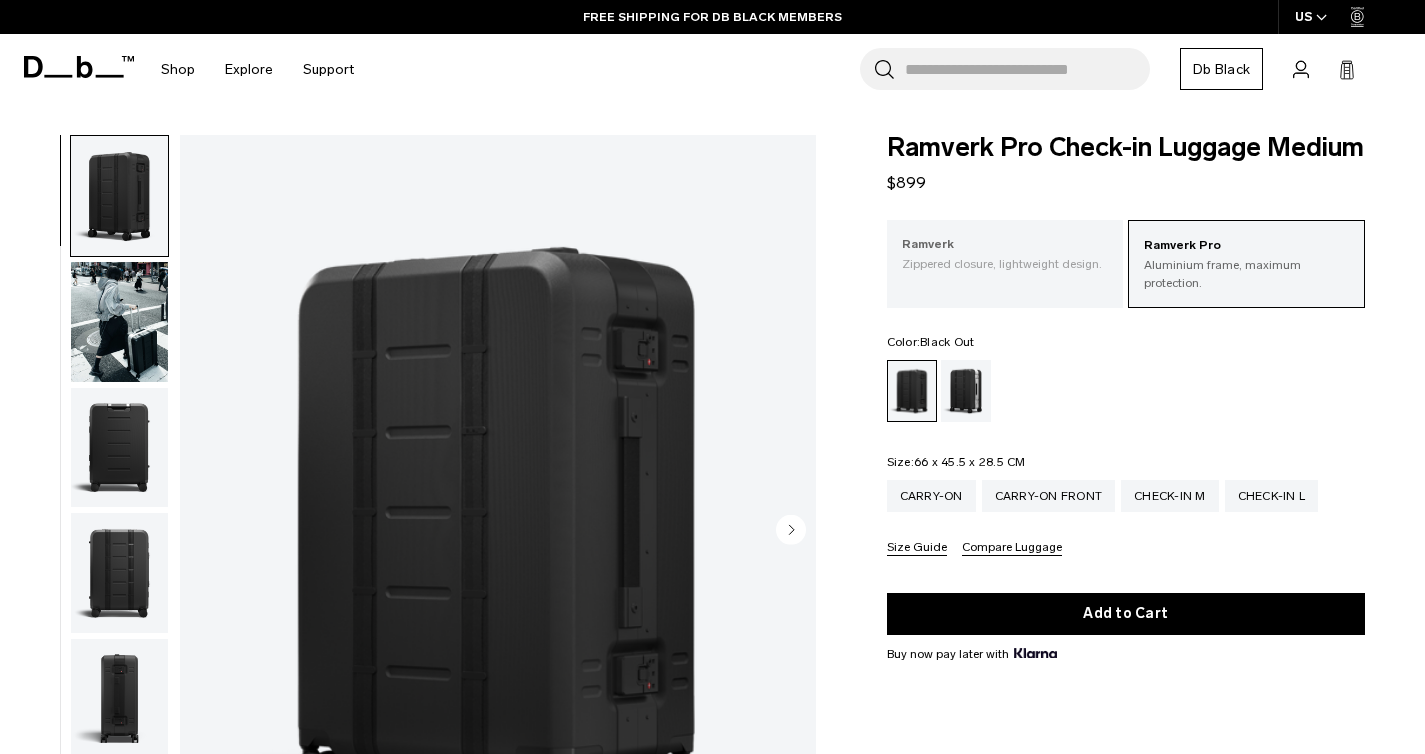 click on "Zippered closure, lightweight design." at bounding box center (1005, 264) 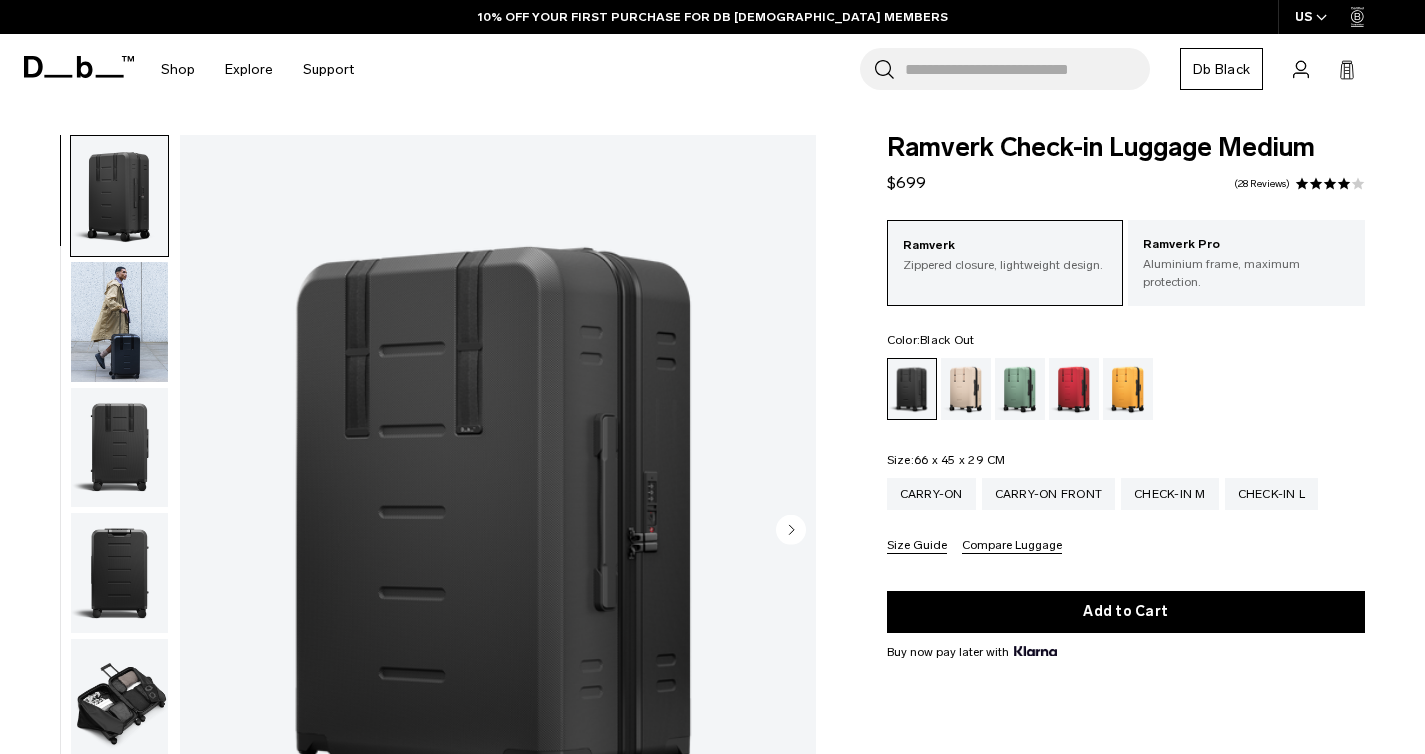 scroll, scrollTop: 0, scrollLeft: 0, axis: both 